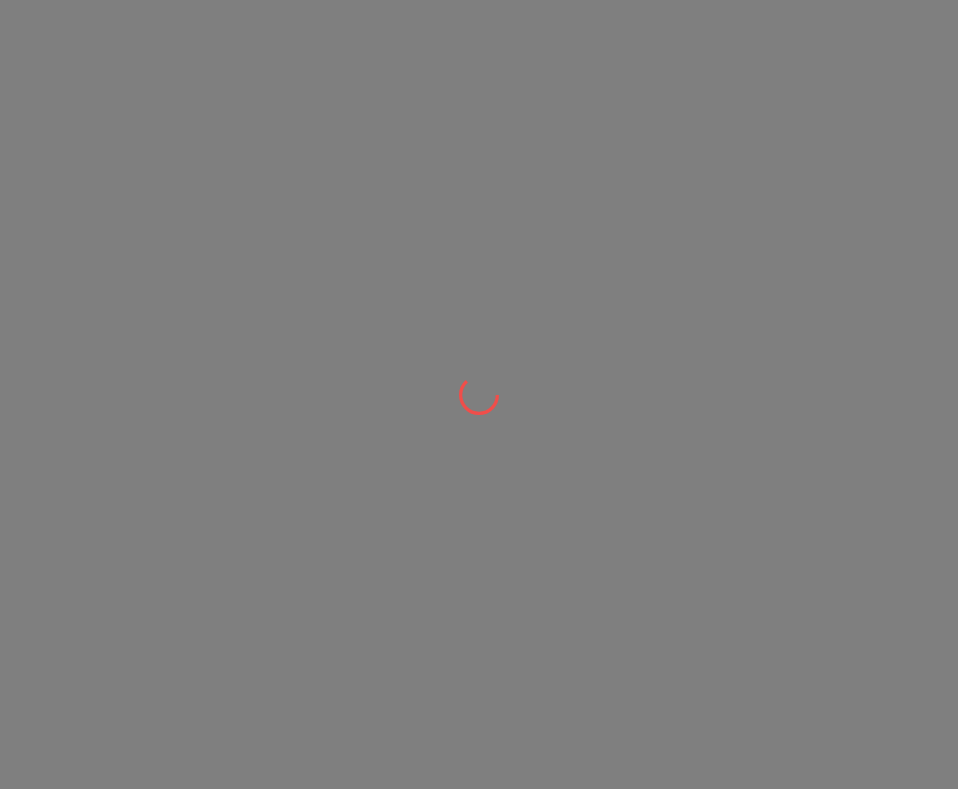 scroll, scrollTop: 0, scrollLeft: 0, axis: both 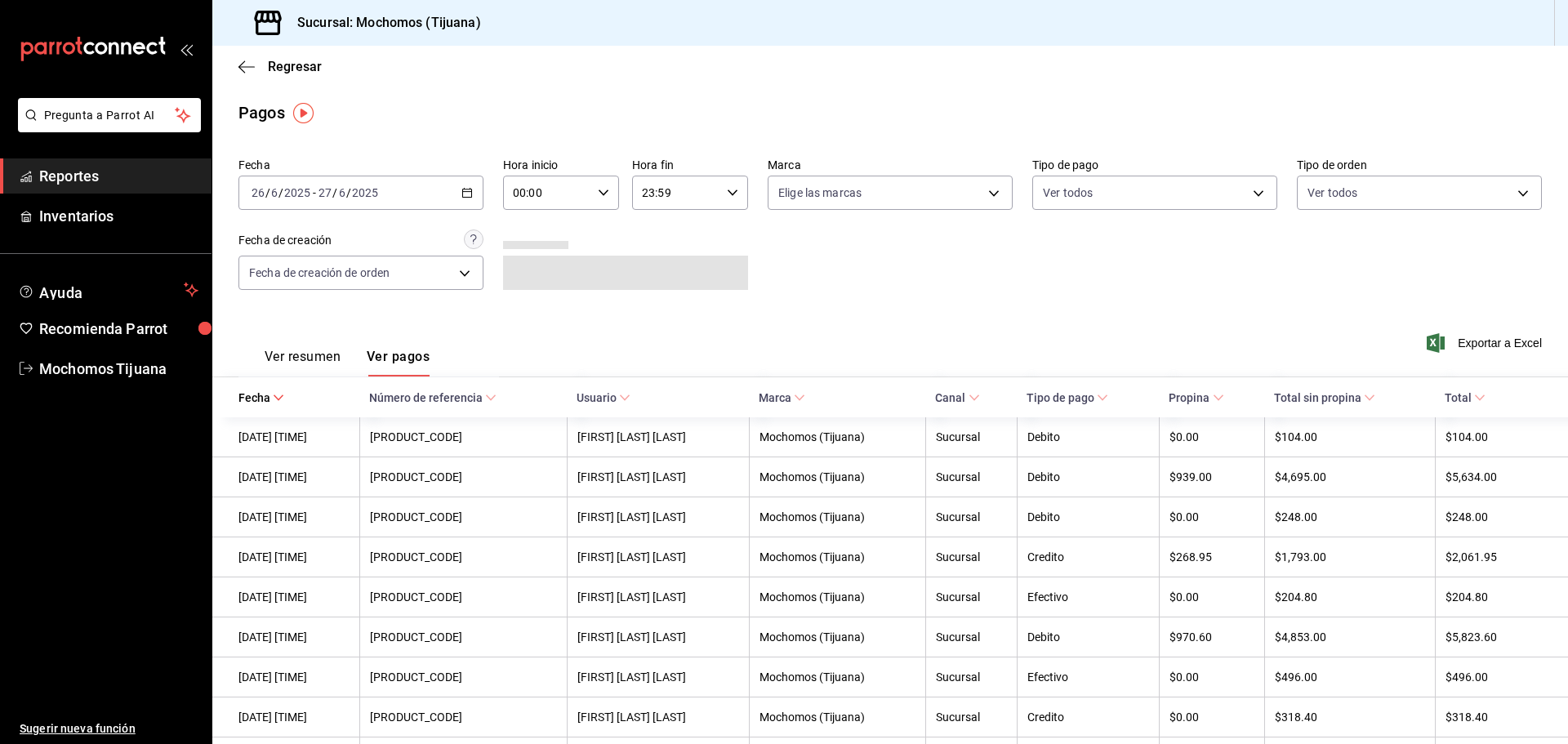 click on "Reportes" at bounding box center (118, 176) 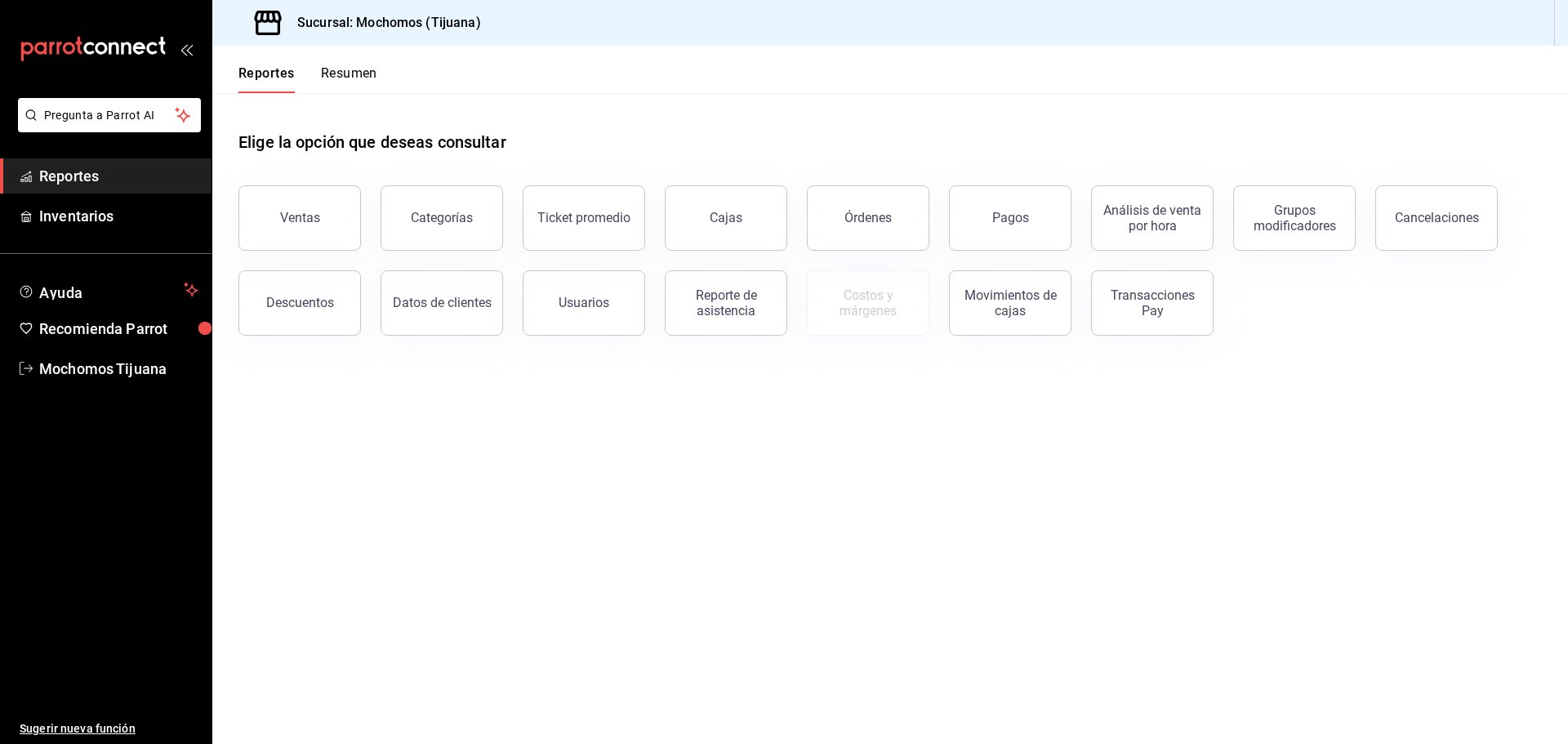 click on "Resumen" at bounding box center [349, 79] 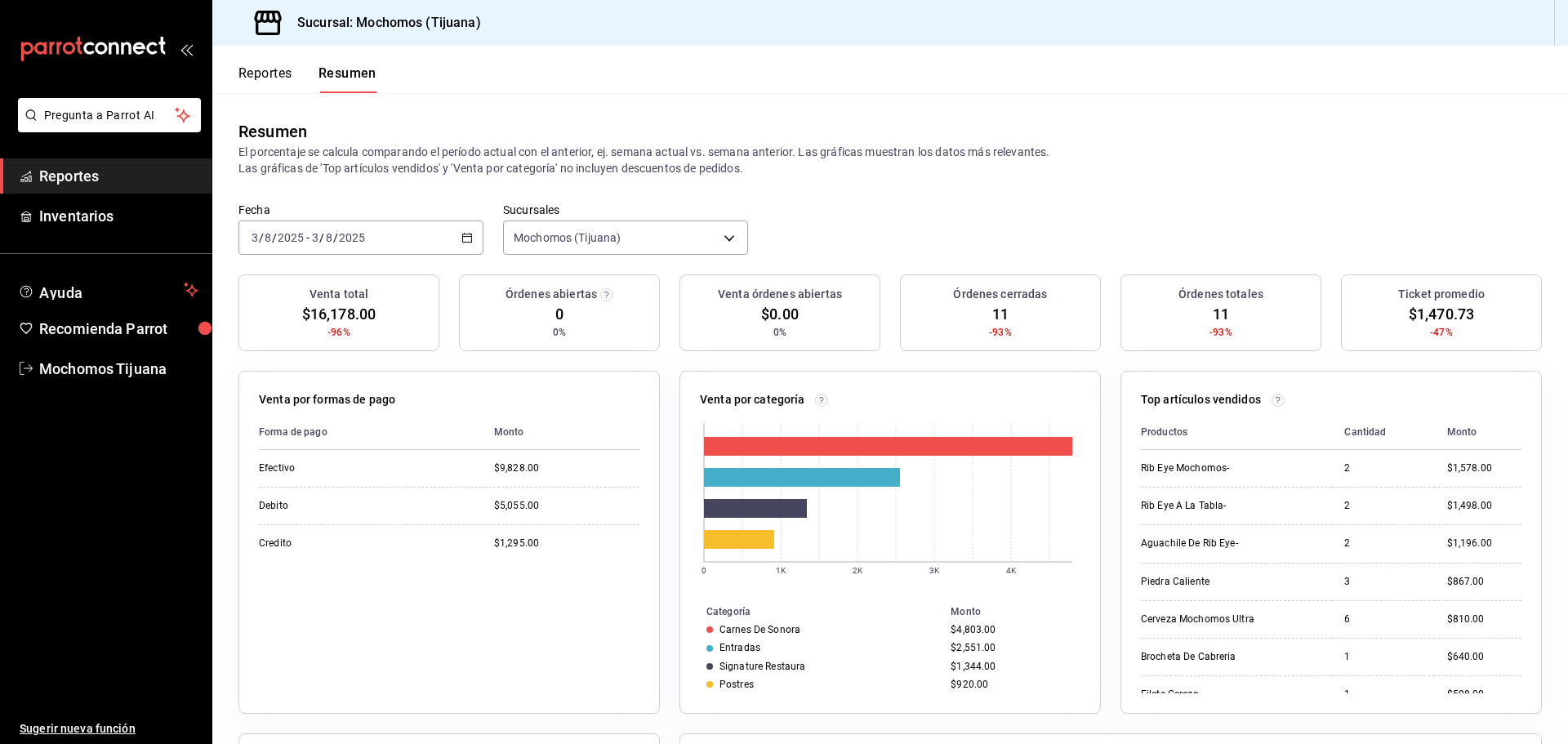 click on "Reportes" at bounding box center (265, 79) 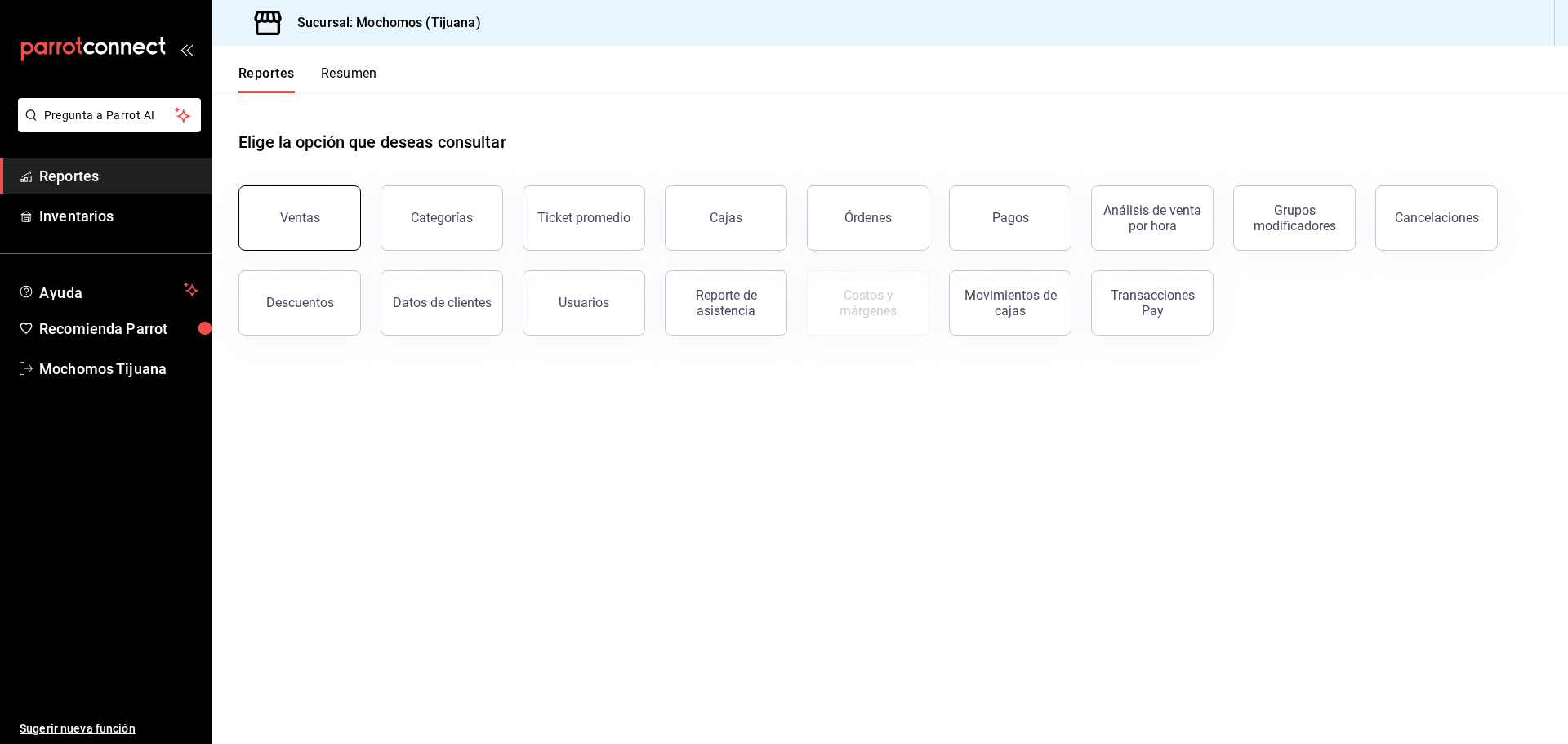 click on "Ventas" at bounding box center (300, 218) 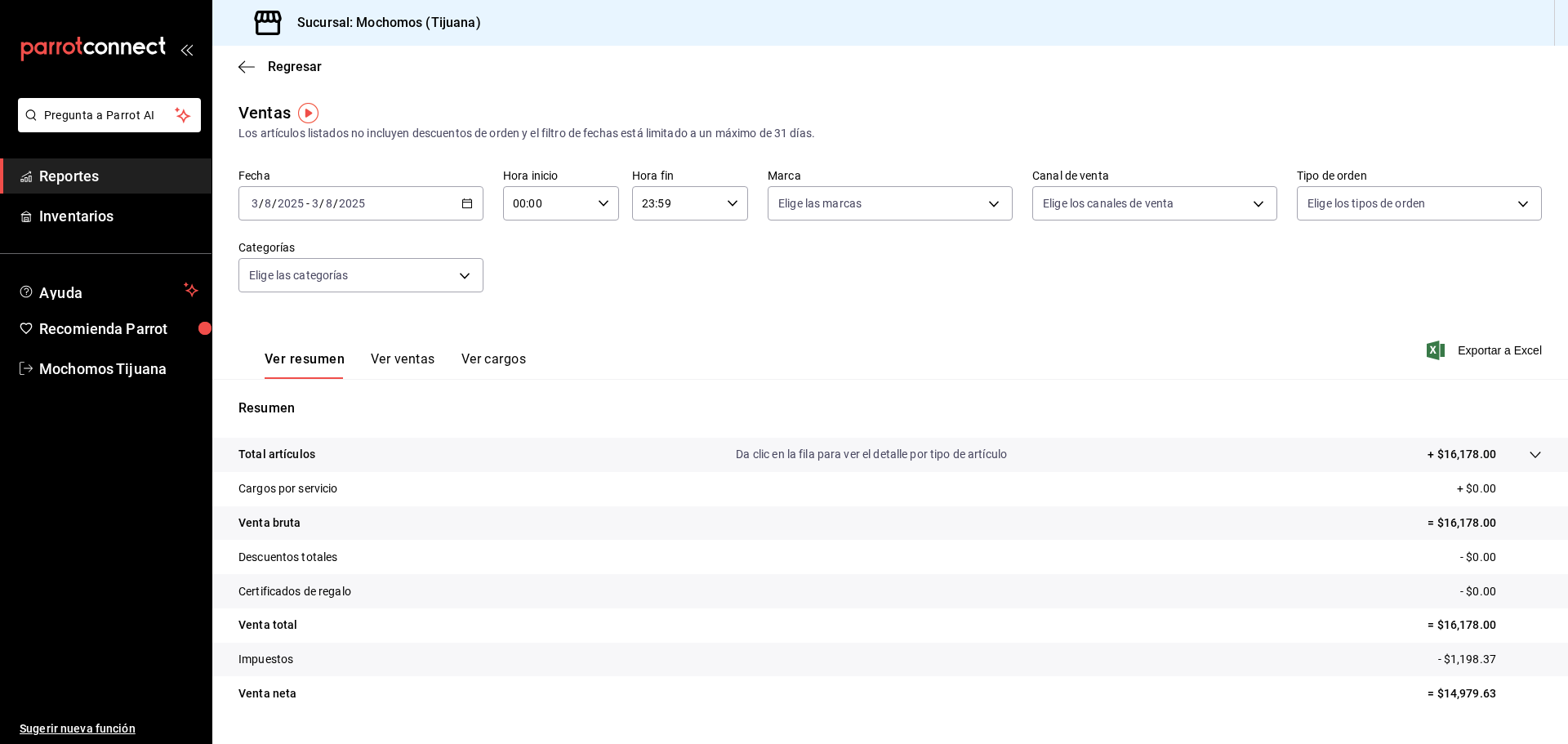 click 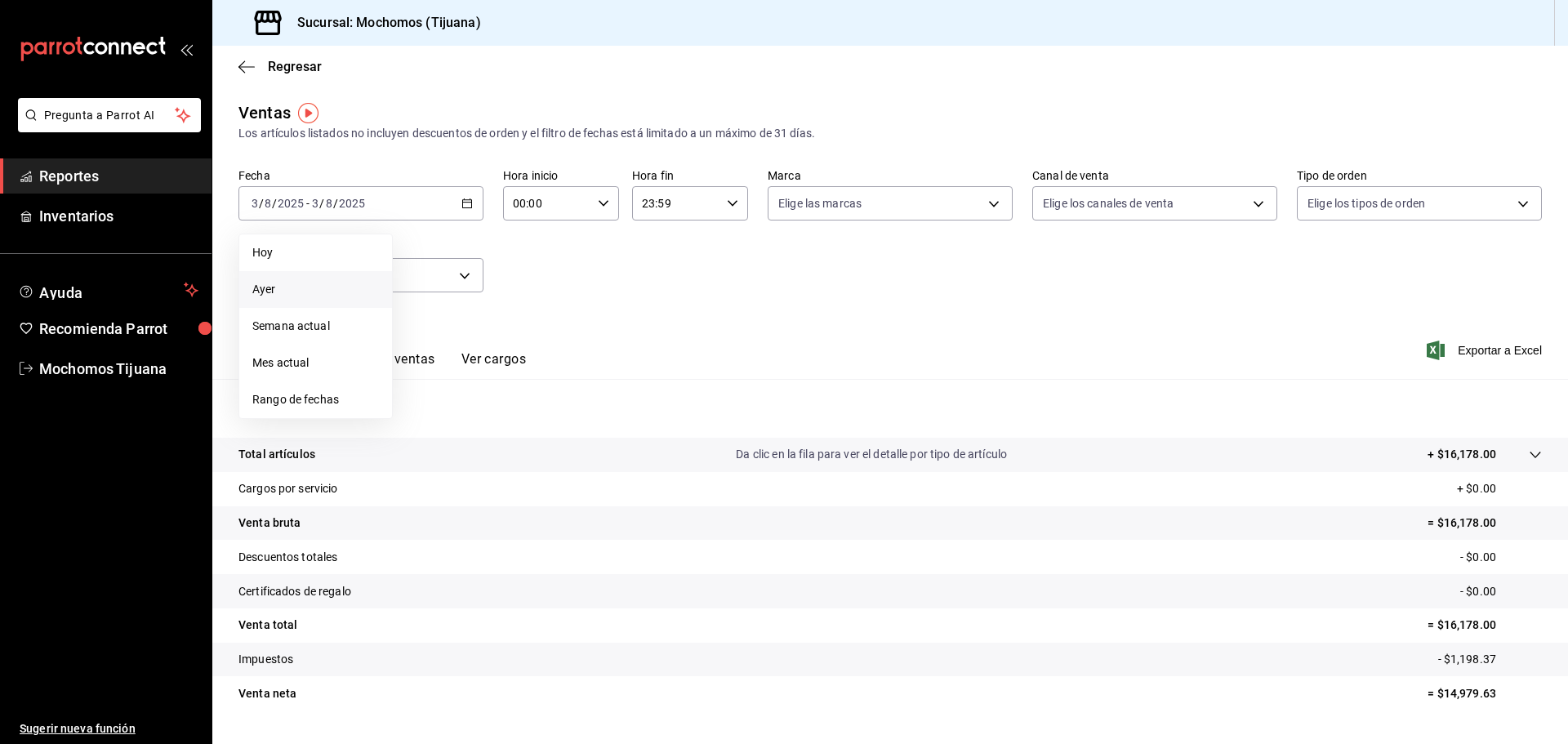 click on "Ayer" at bounding box center [315, 289] 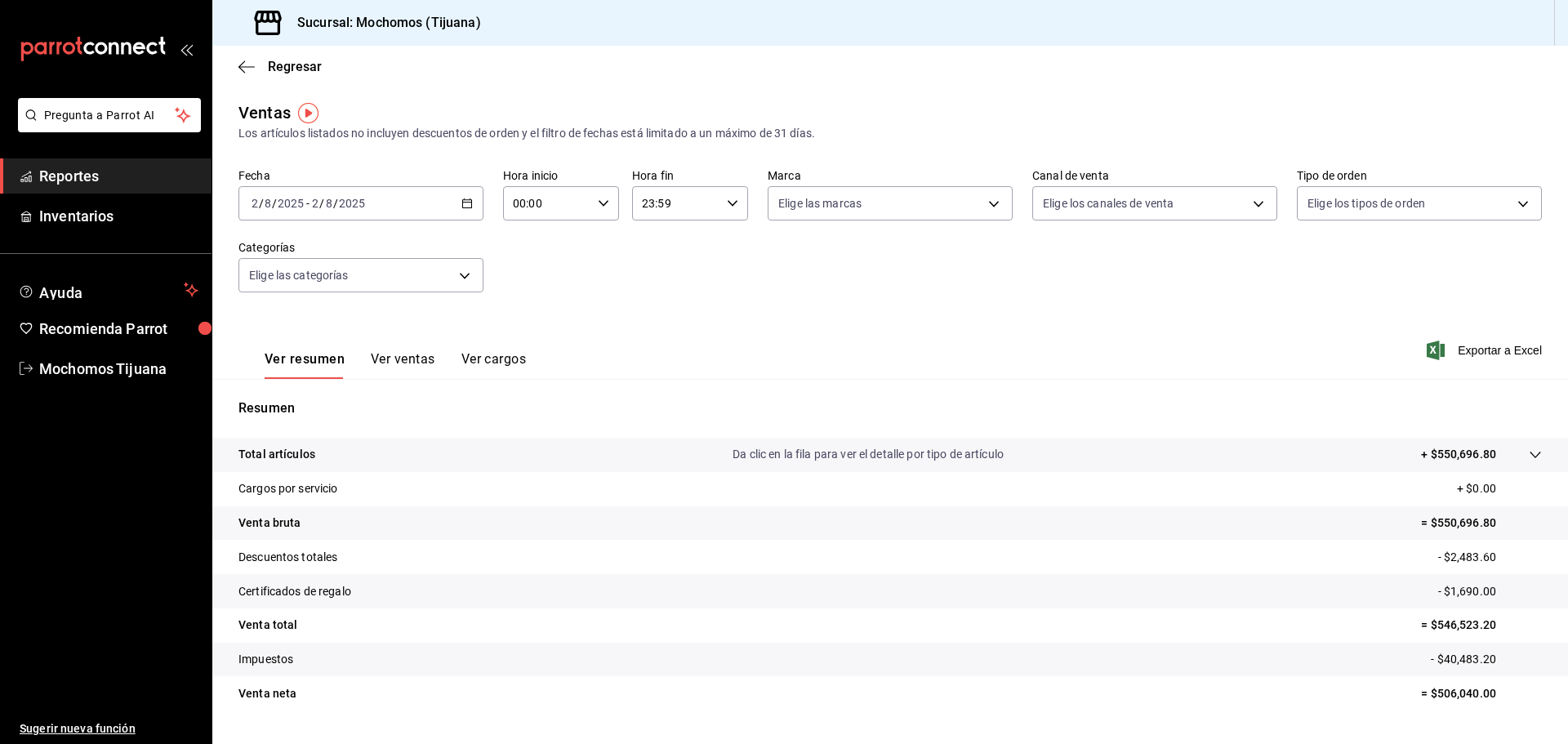 click 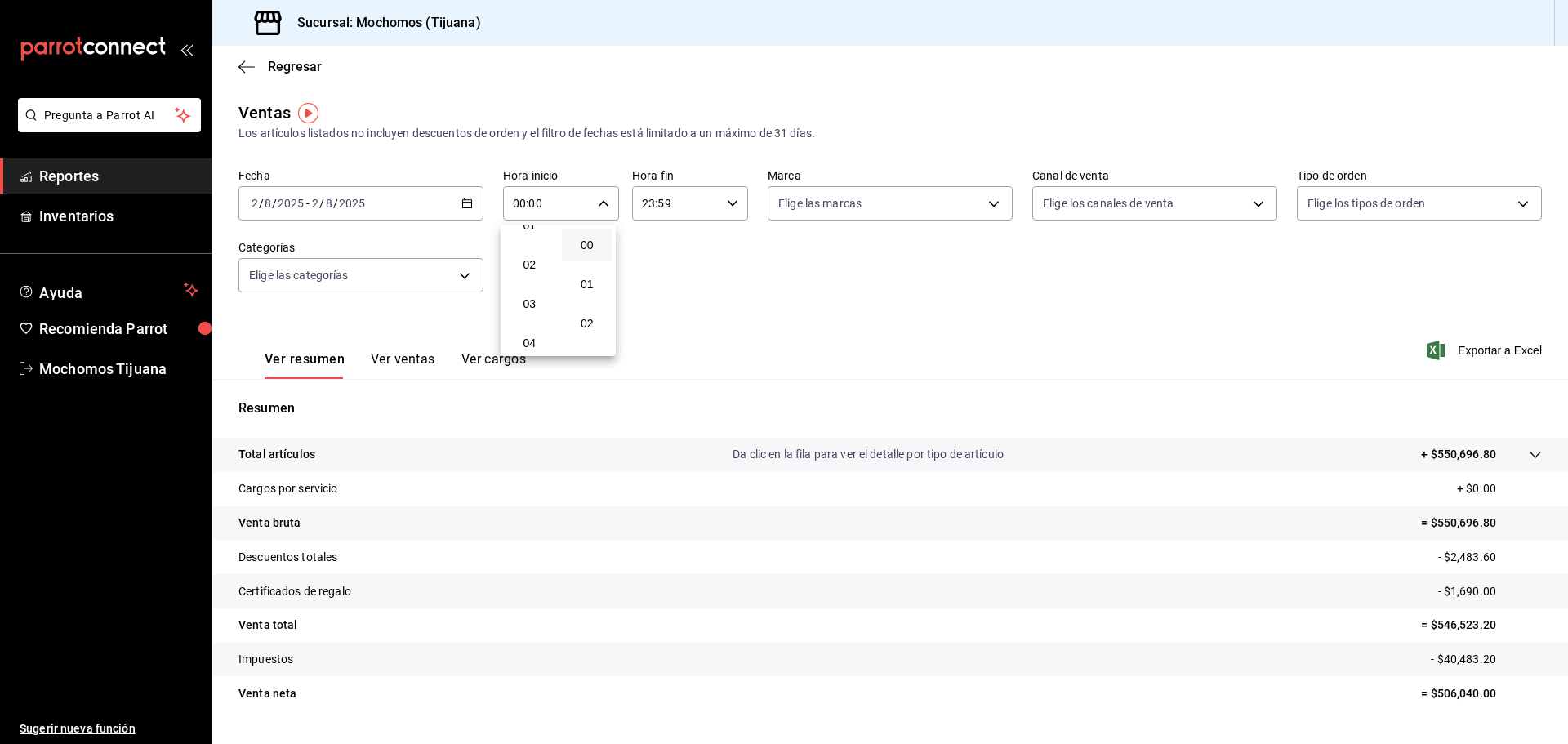 scroll, scrollTop: 82, scrollLeft: 0, axis: vertical 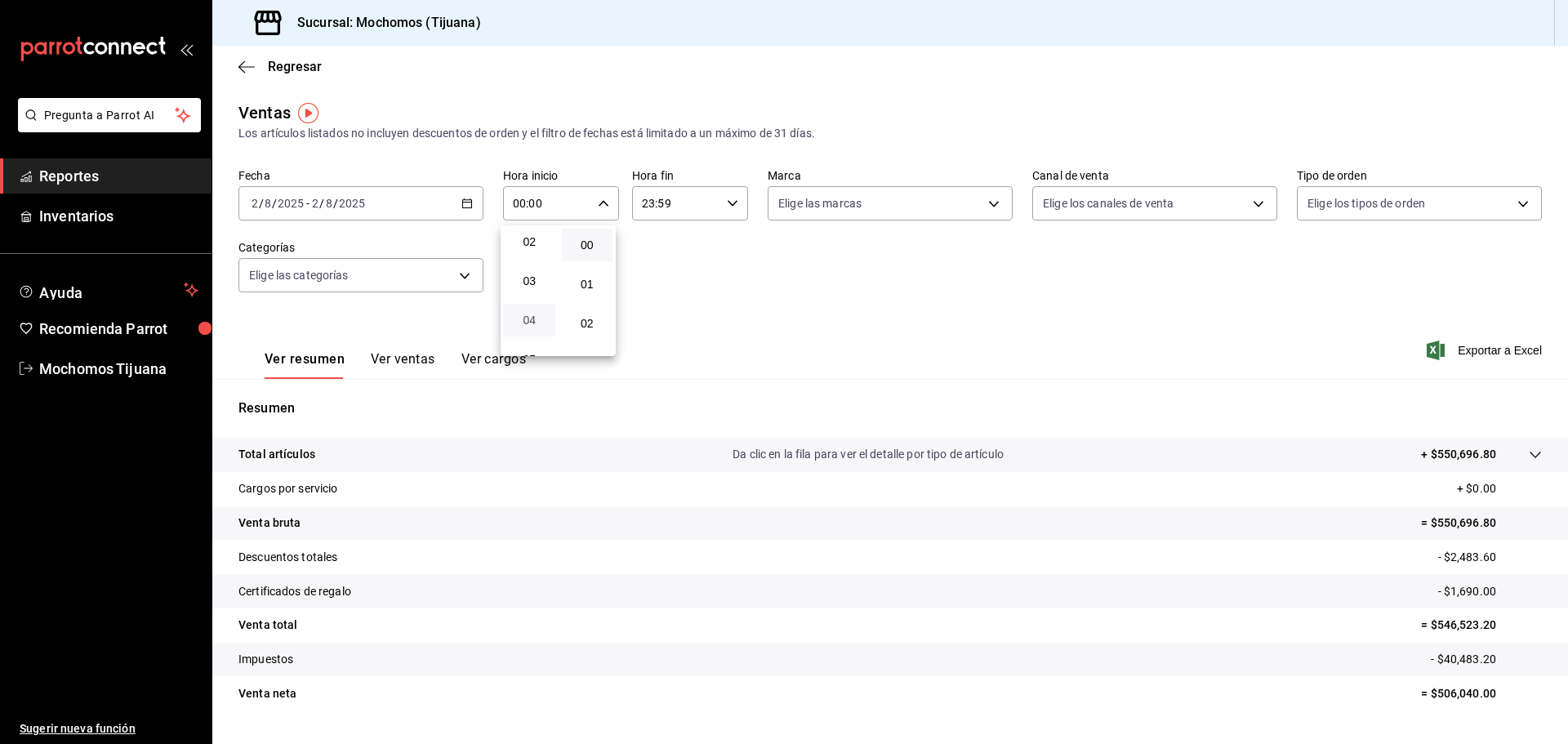click on "04" at bounding box center [529, 320] 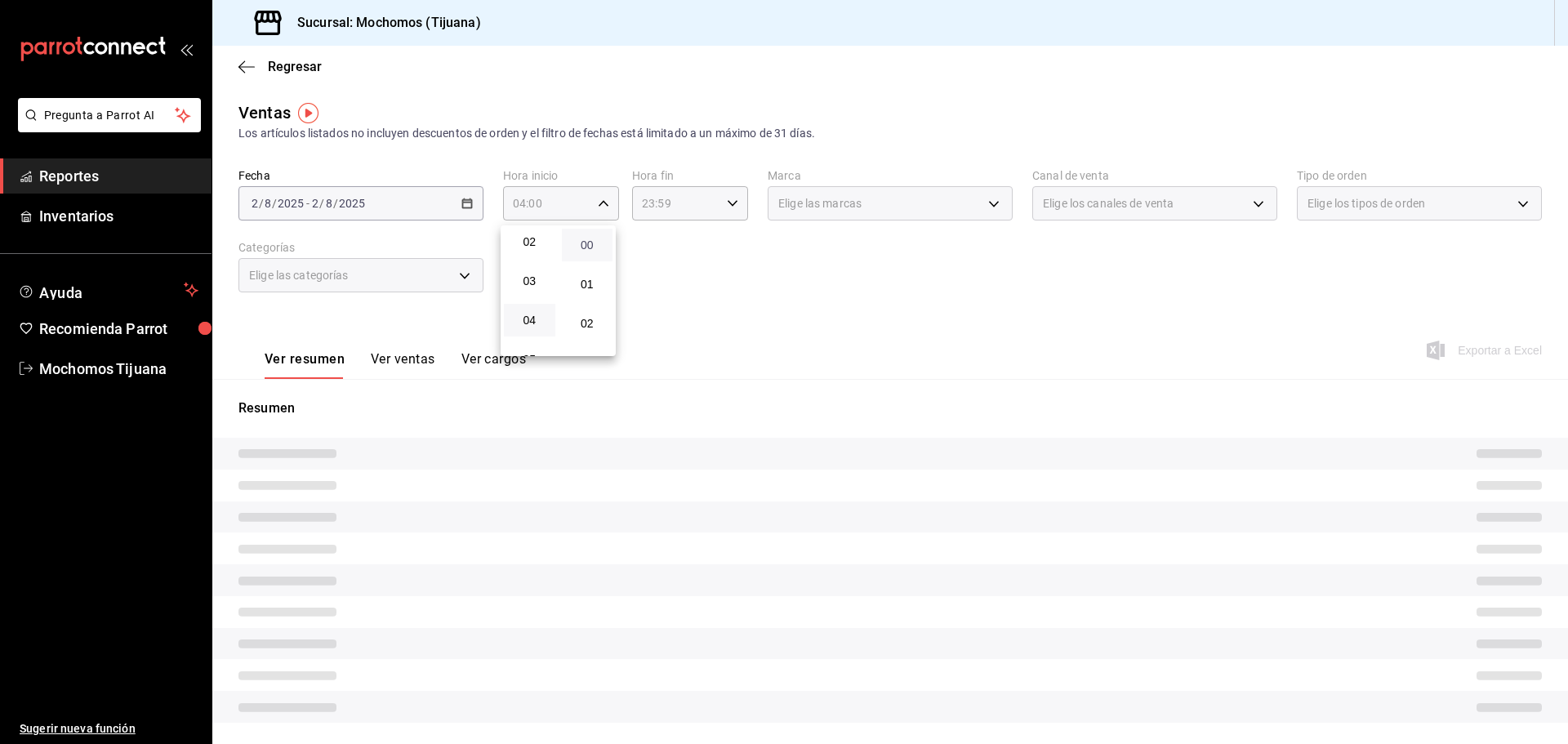 click on "00" at bounding box center (587, 245) 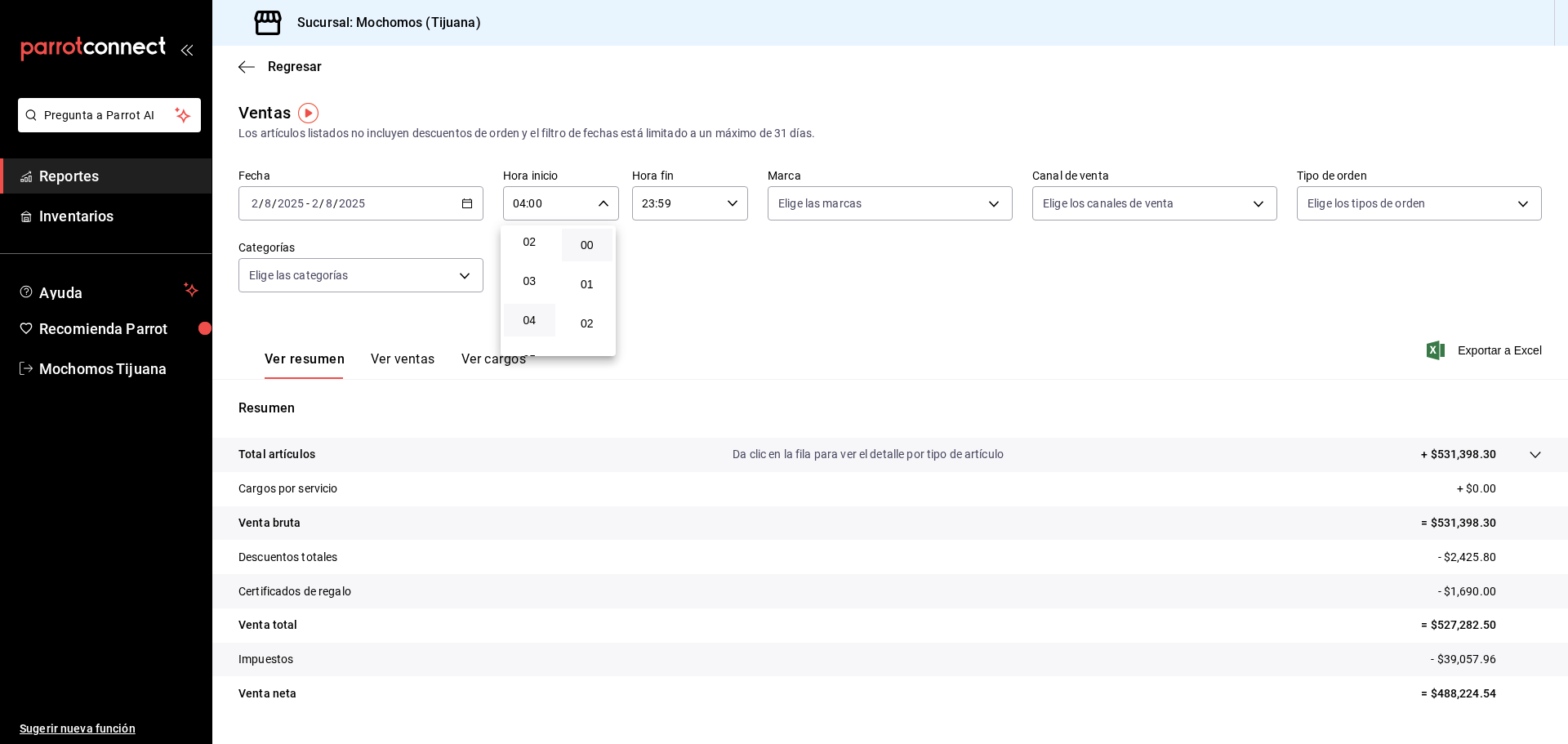 click at bounding box center (784, 372) 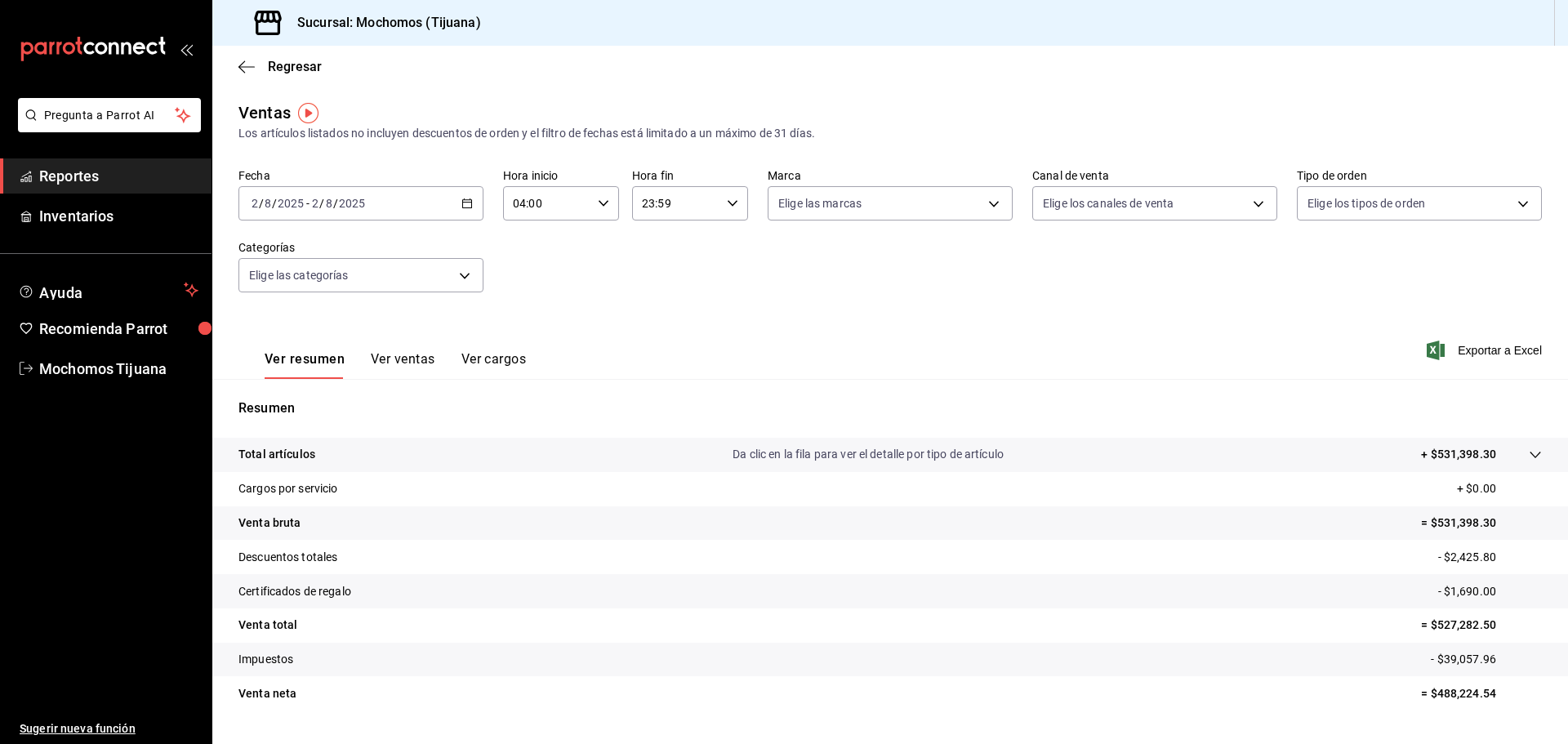 click on "2025-08-02 2 / 8 / 2025 - 2025-08-02 2 / 8 / 2025" at bounding box center (361, 203) 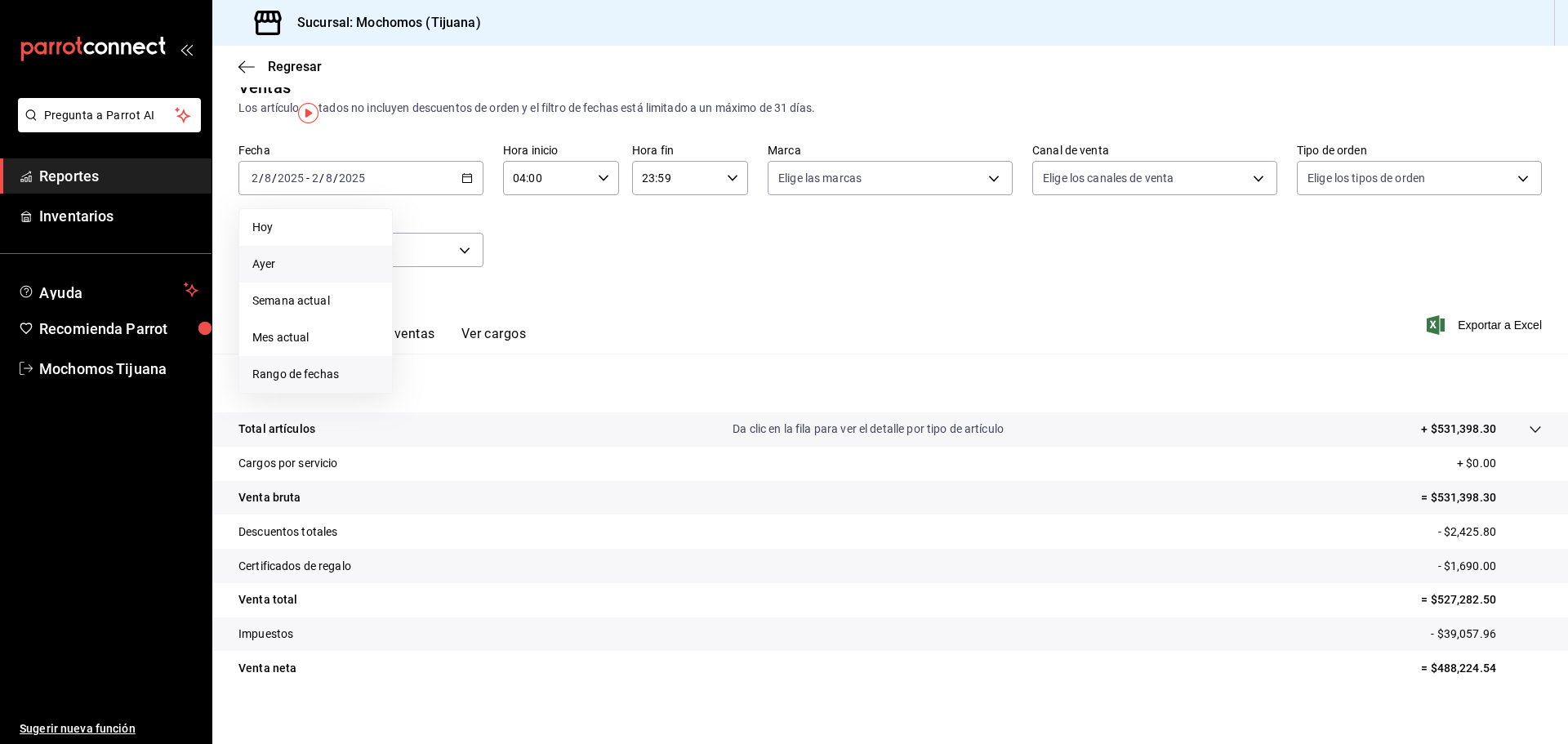 scroll, scrollTop: 38, scrollLeft: 0, axis: vertical 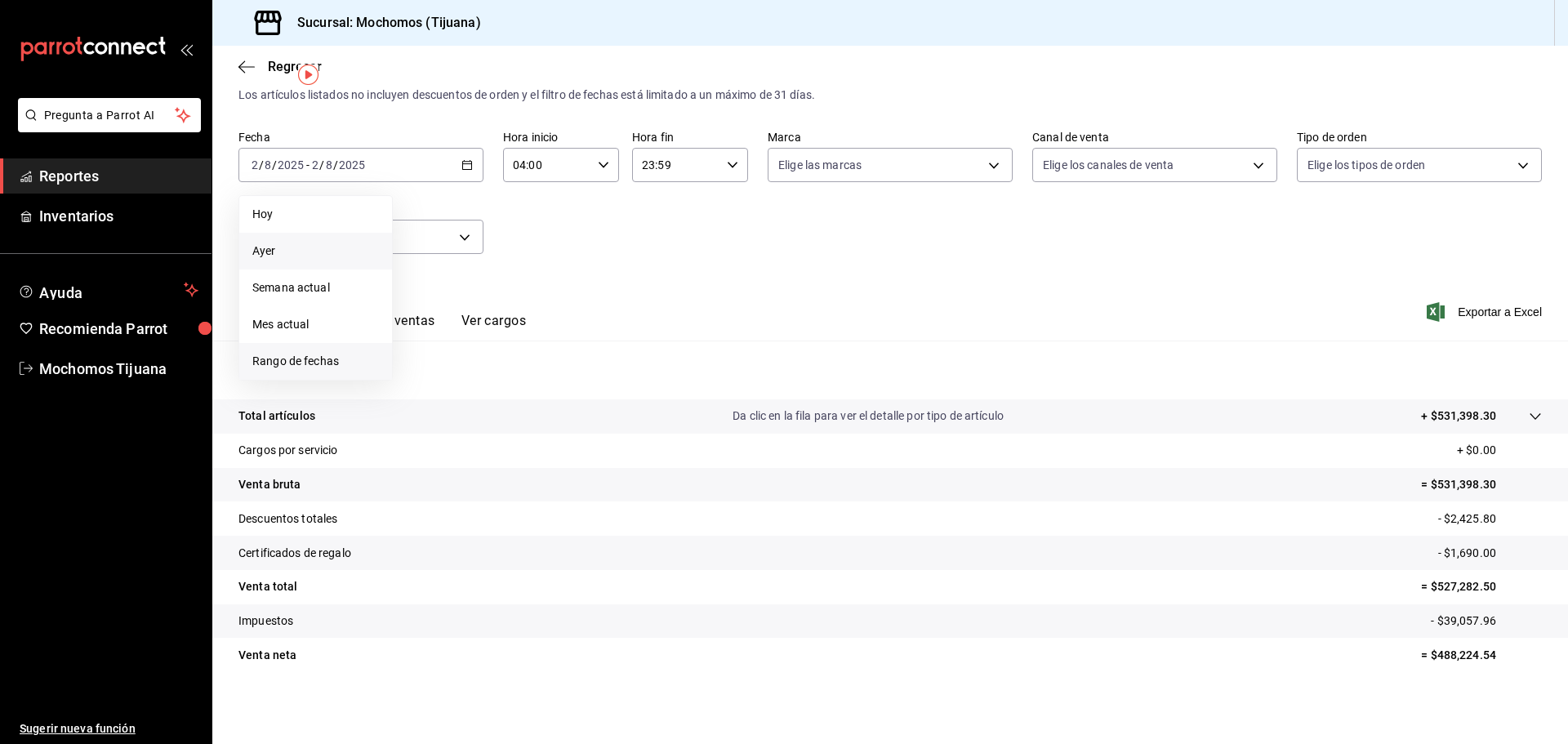 click on "Rango de fechas" at bounding box center [315, 361] 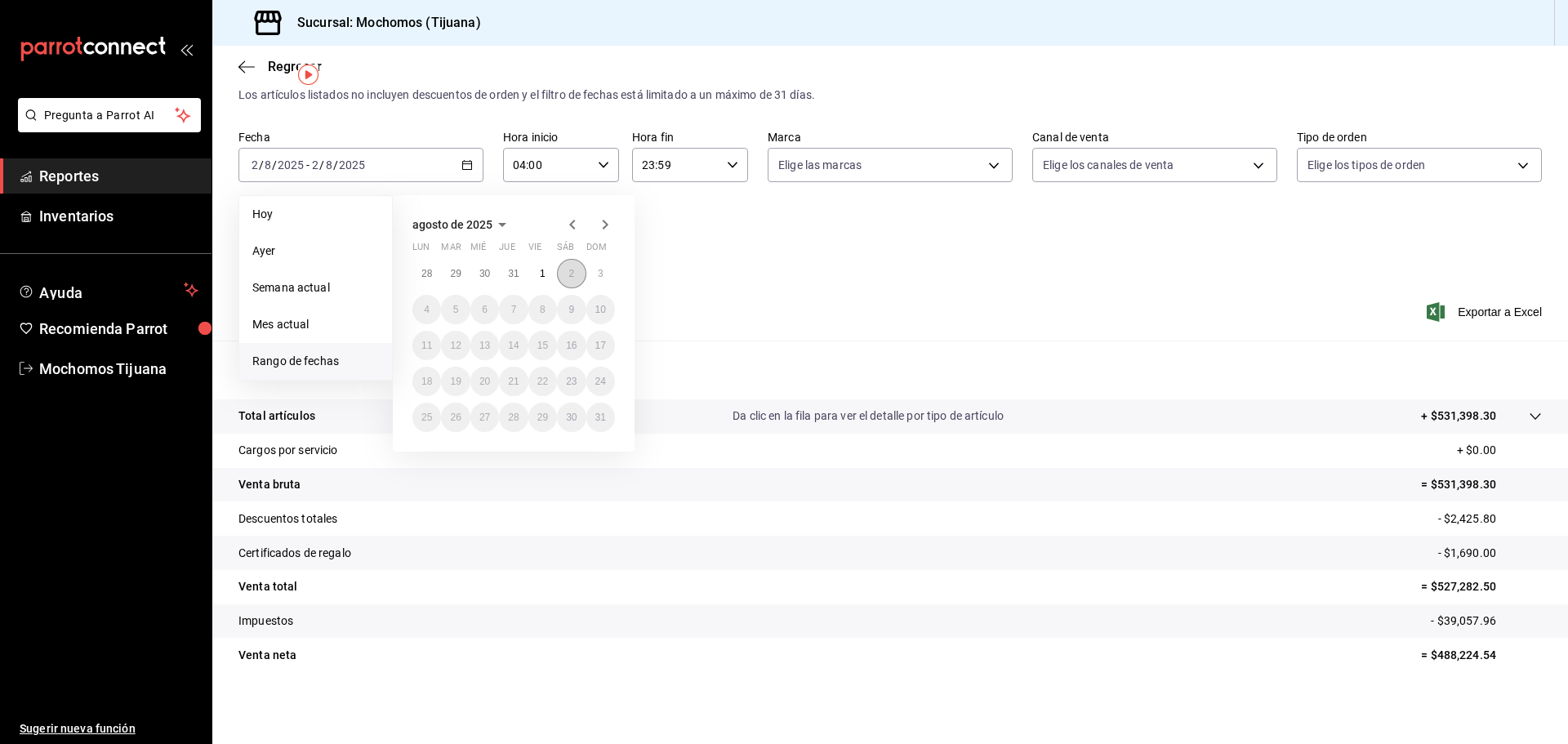 click on "2" at bounding box center [571, 274] 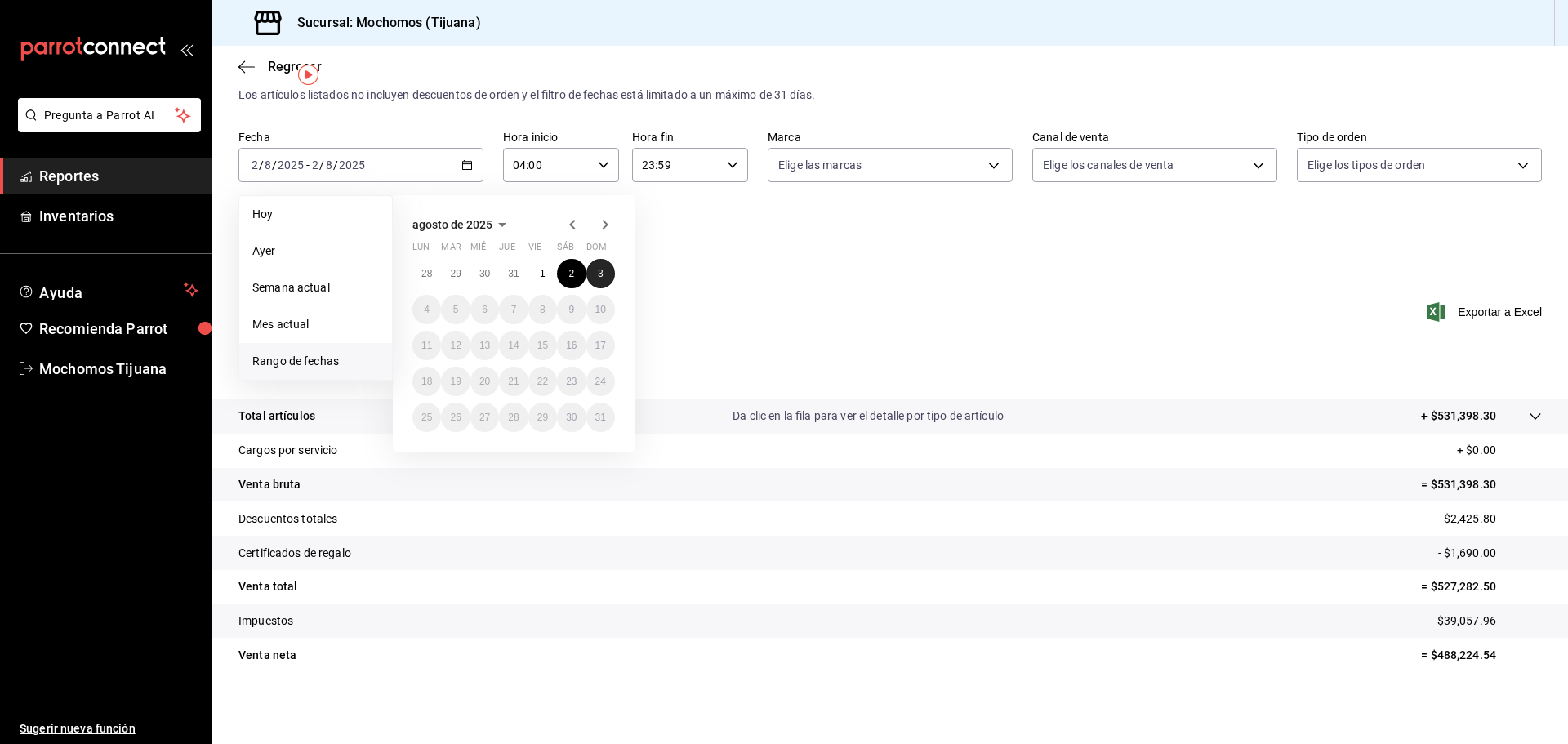 click on "3" at bounding box center (600, 274) 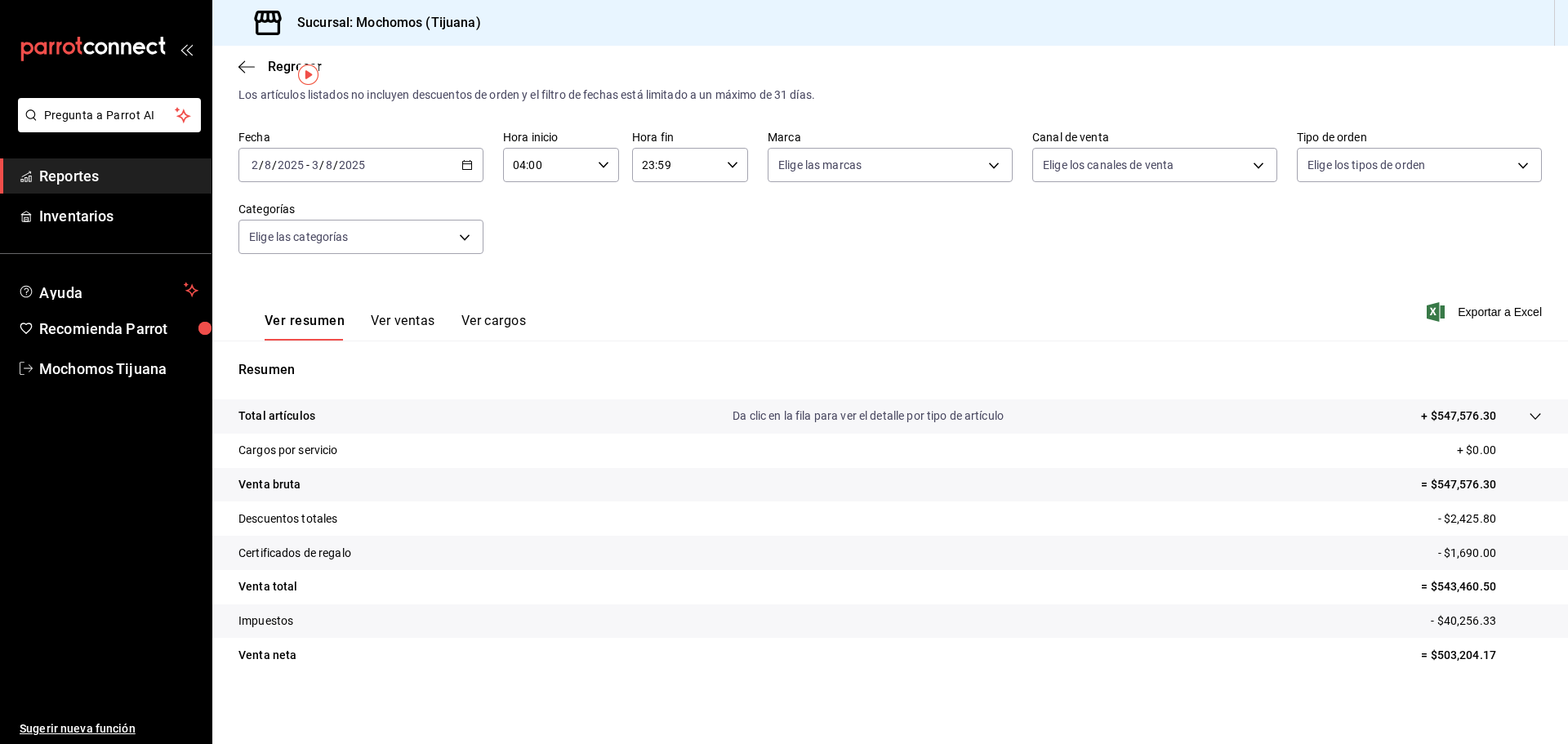 click 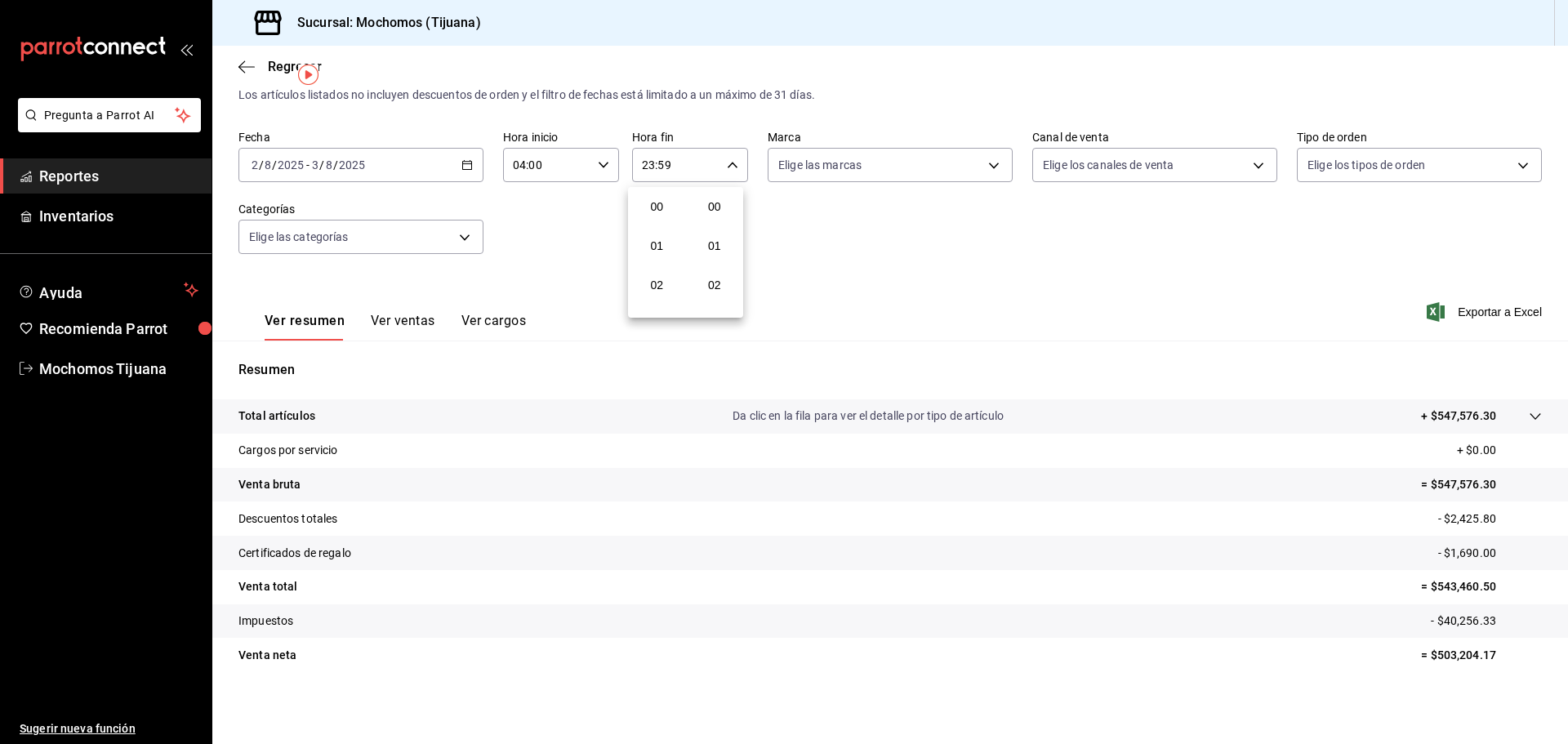 scroll, scrollTop: 810, scrollLeft: 0, axis: vertical 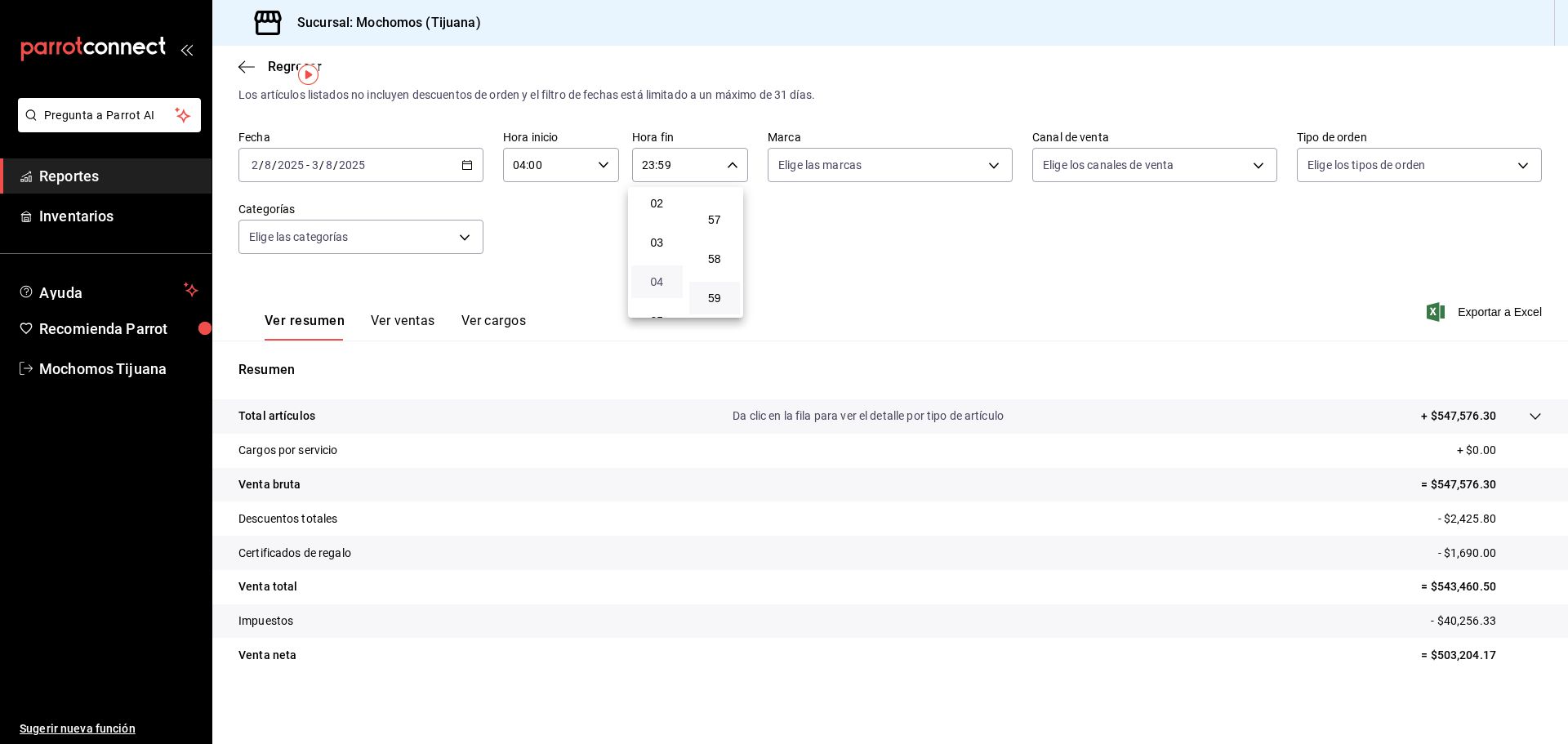 click on "04" at bounding box center [657, 282] 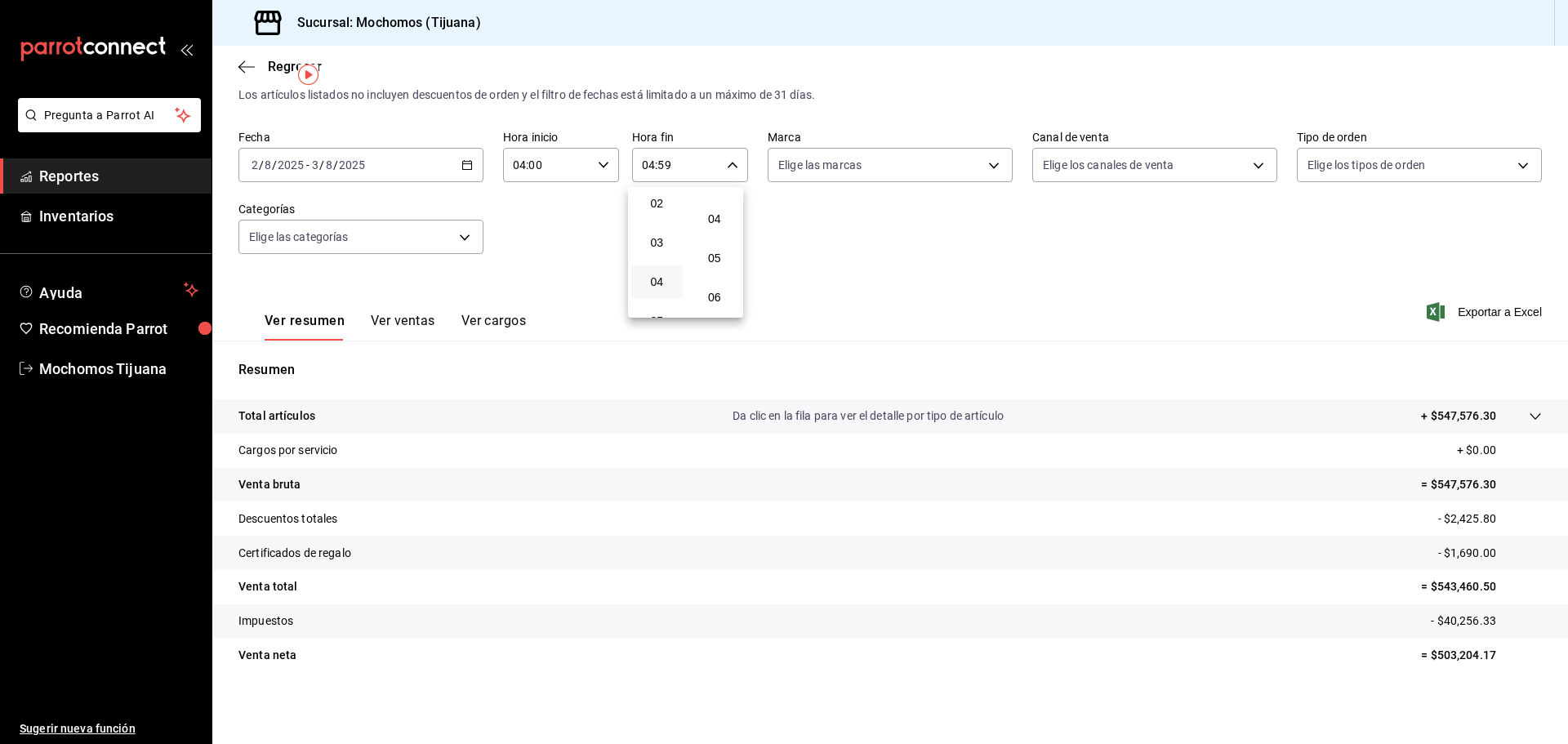 scroll, scrollTop: 0, scrollLeft: 0, axis: both 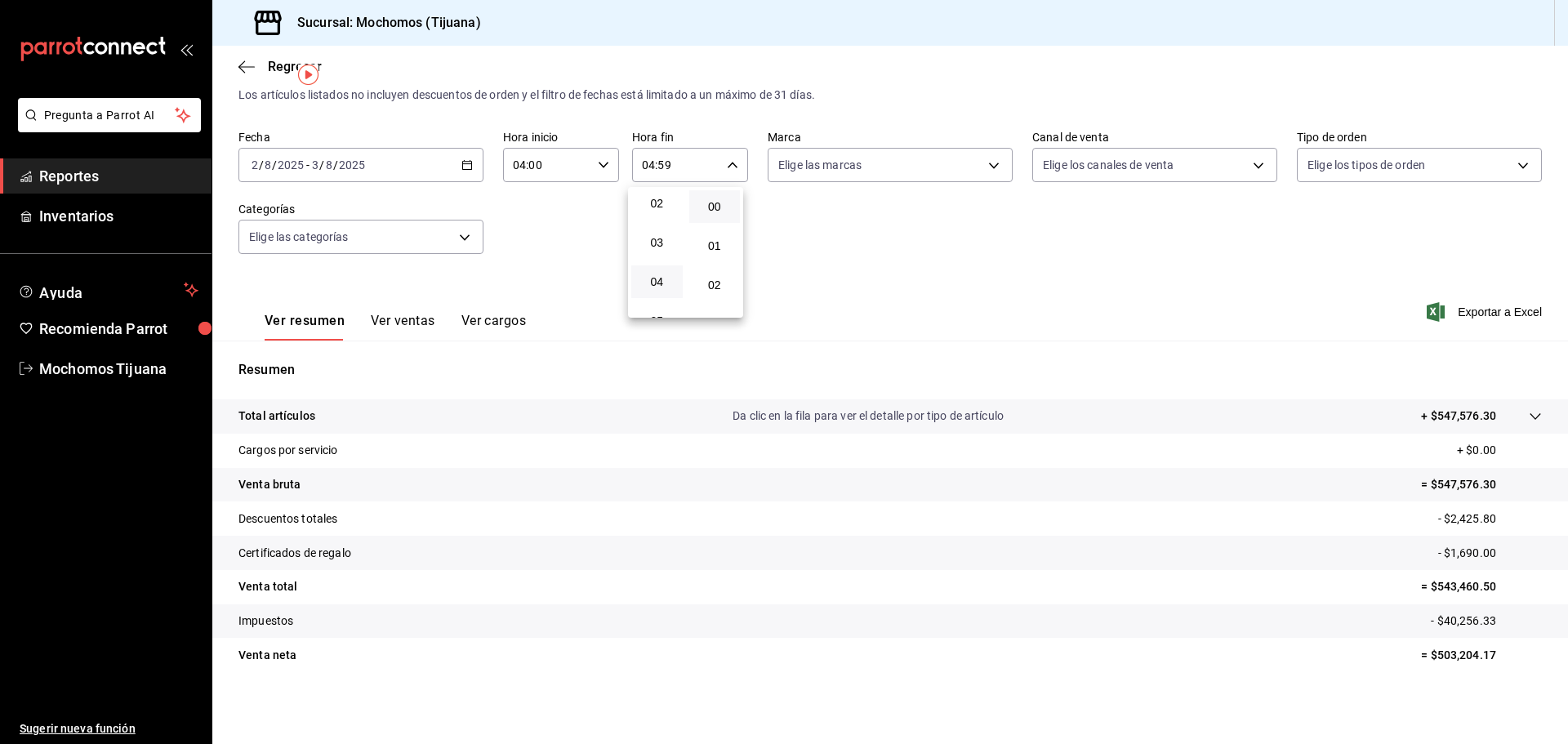 click on "00" at bounding box center [715, 207] 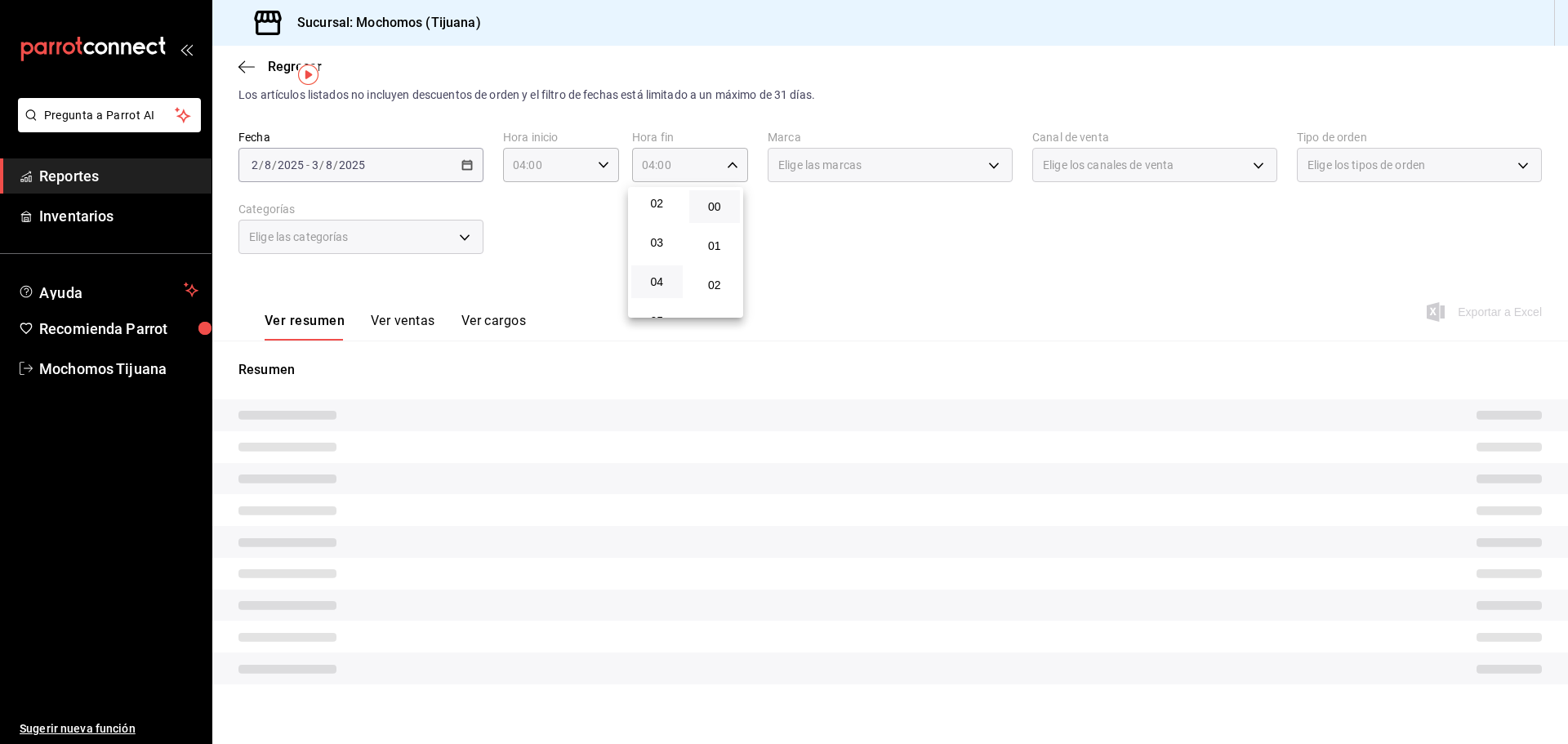 click at bounding box center [784, 372] 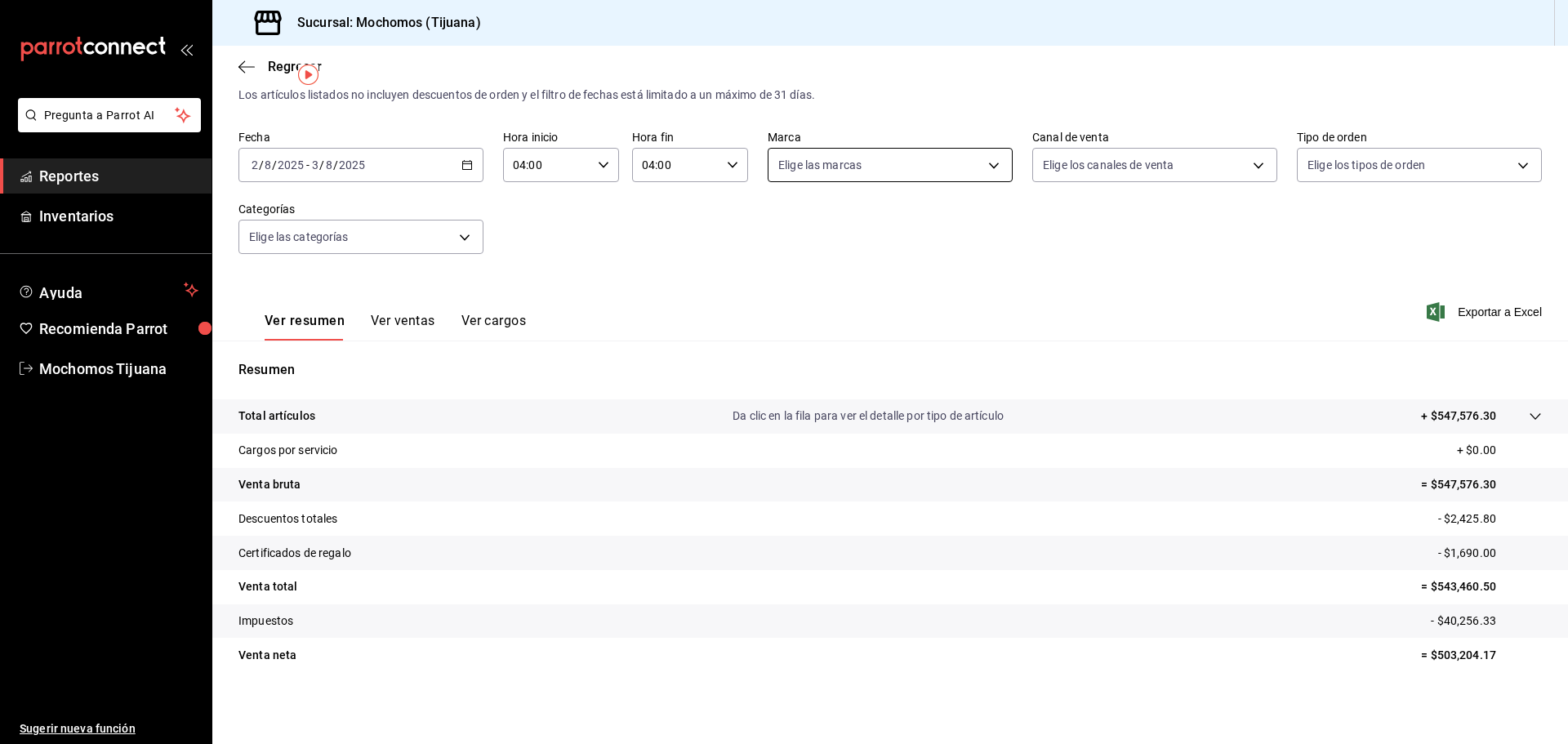 click on "Pregunta a Parrot AI Reportes Inventarios Ayuda Recomienda Parrot Mochomos ([CITY]) Sugerir nueva función Sucursal: Mochomos ([CITY]) Regresar Ventas Los artículos listados no incluyen descuentos de orden y el filtro de fechas está limitado a un máximo de 31 días. Fecha [DATE] [DATE] - [DATE] Hora inicio 04:00 Hora inicio Hora fin 04:00 Hora fin Marca Elige las marcas Canal de venta Elige los canales de venta Tipo de orden Elige los tipos de orden Categorías Elige las categorías Ver resumen Ver ventas Ver cargos Exportar a Excel Resumen Total artículos Da clic en la fila para ver el detalle por tipo de artículo + $547,576.30 Cargos por servicio + $0.00 Venta bruta = $547,576.30 Descuentos totales - $2,425.80 Certificados de regalo - $1,690.00 Venta total = $543,460.50 Impuestos - $40,256.33 Venta neta = $503,204.17 Pregunta a Parrot AI Reportes Inventarios Ayuda Recomienda Parrot Mochomos ([CITY]) Sugerir nueva función Ver video tutorial Ir a video" at bounding box center [784, 372] 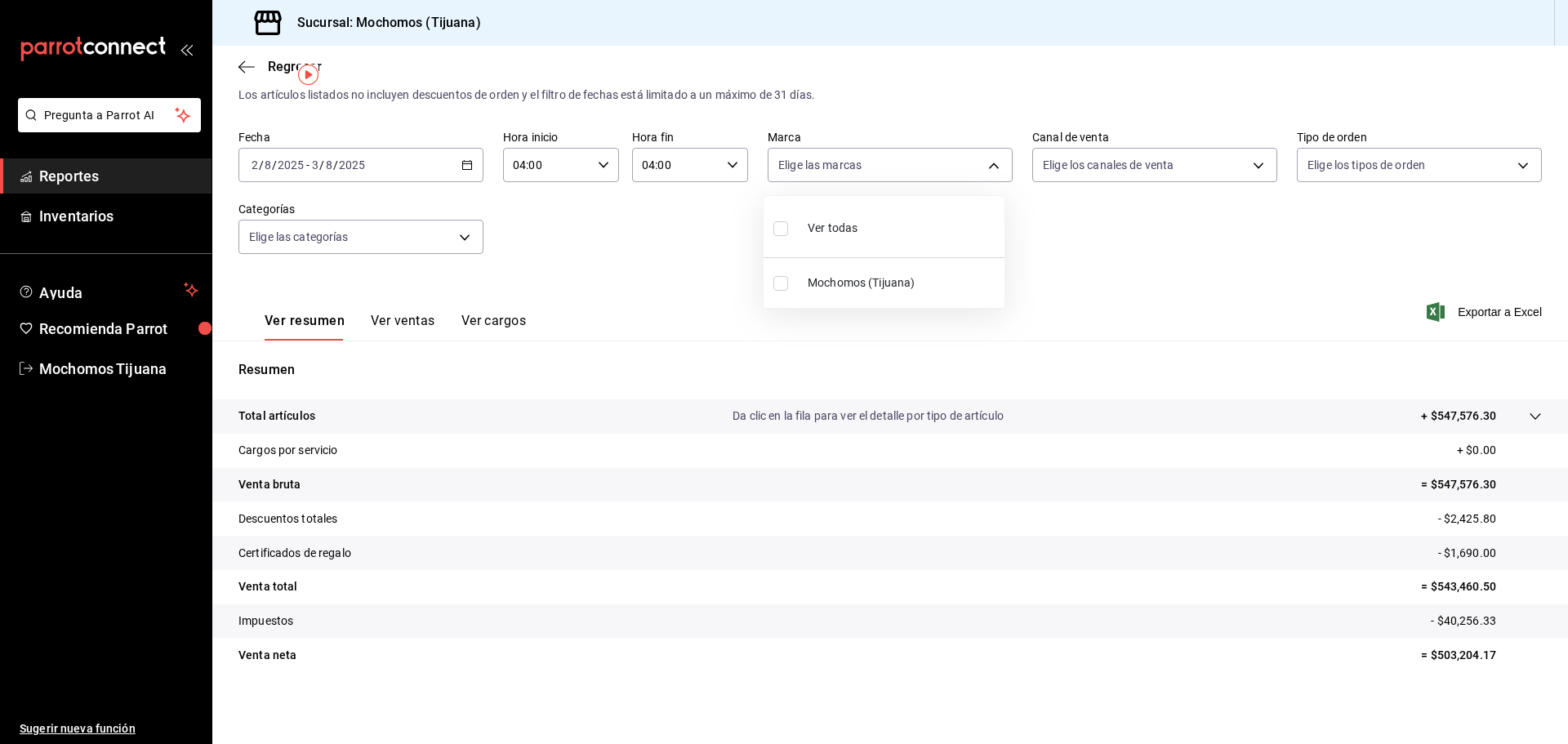 click at bounding box center (781, 229) 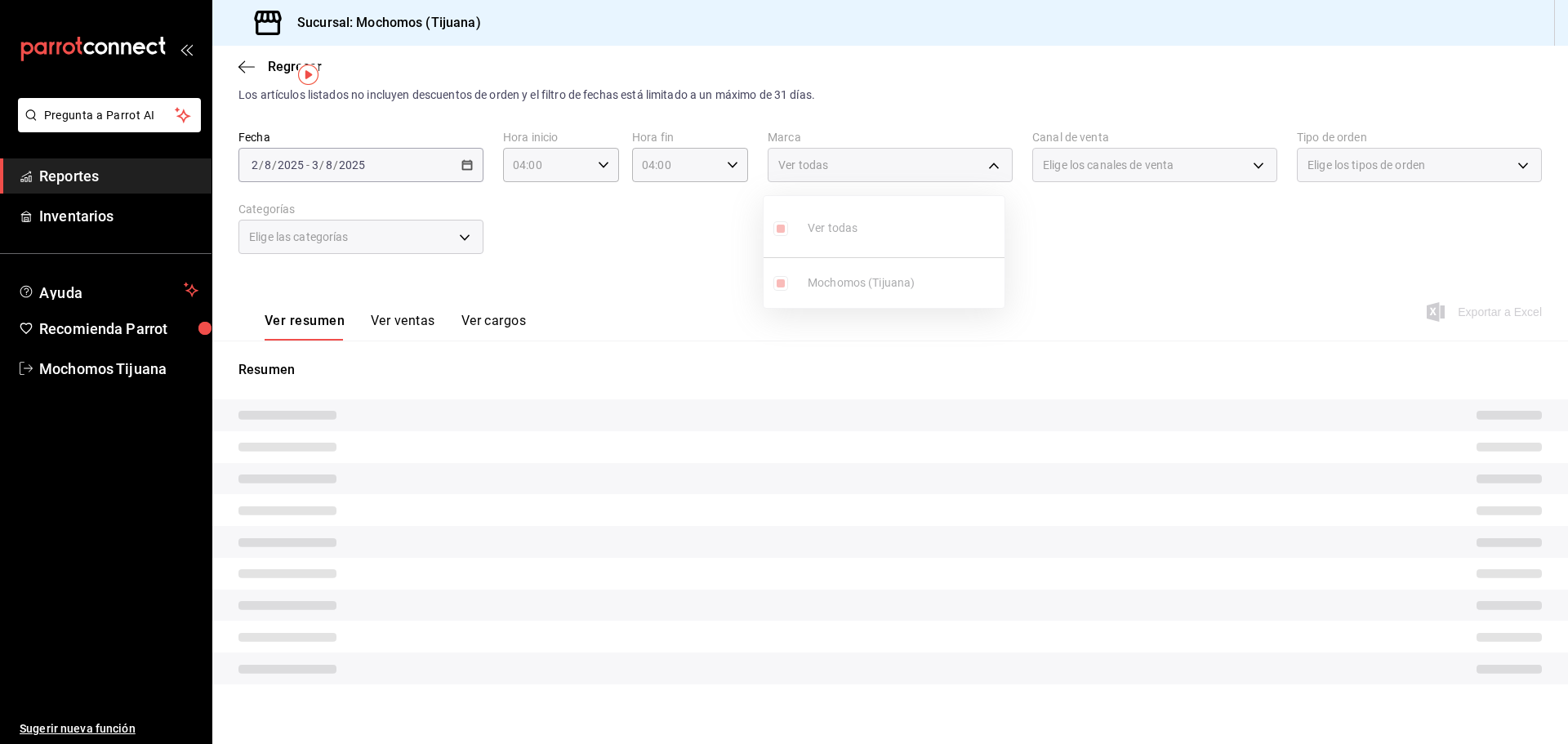 click at bounding box center (784, 372) 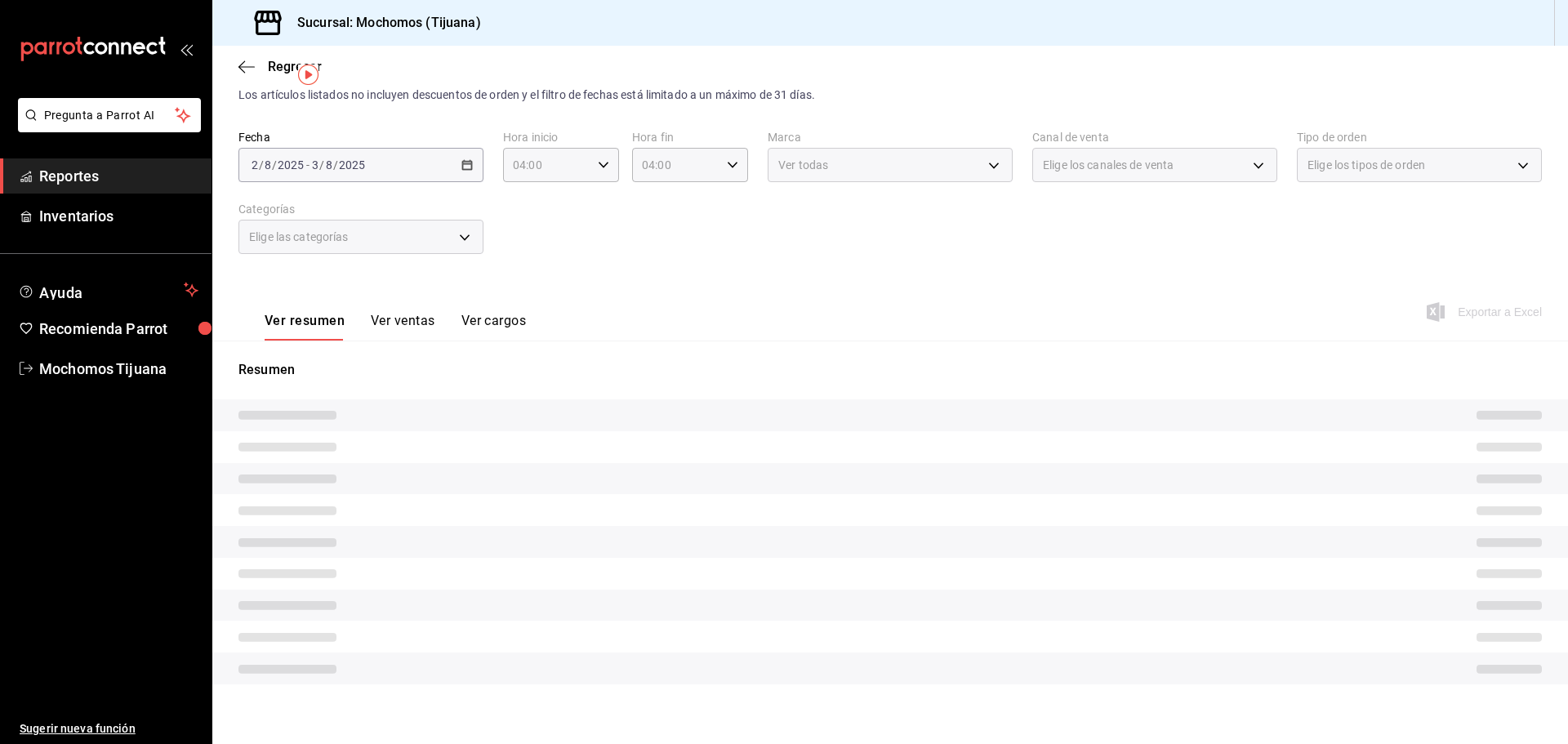 click on "Elige los canales de venta" at bounding box center (1155, 165) 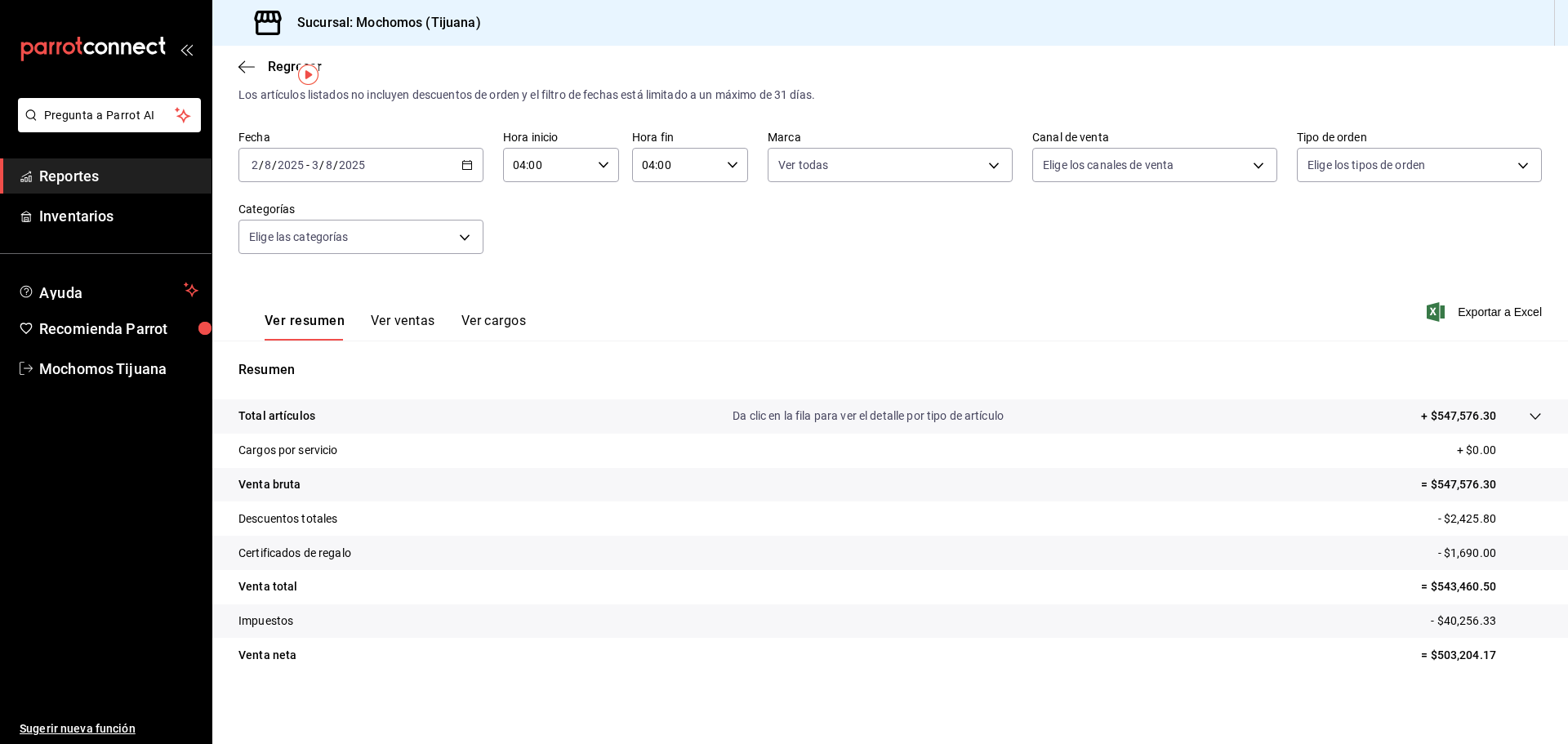 click on "Pregunta a Parrot AI Reportes Inventarios Ayuda Recomienda Parrot Mochomos ([CITY]) Sugerir nueva función Sucursal: Mochomos ([CITY]) Regresar Ventas Los artículos listados no incluyen descuentos de orden y el filtro de fechas está limitado a un máximo de 31 días. Fecha [DATE] [DATE] - [DATE] Hora inicio 04:00 Hora inicio Hora fin 04:00 Hora fin Marca Ver todas [UUID] Canal de venta Elige los canales de venta Tipo de orden Elige los tipos de orden Categorías Elige las categorías Ver resumen Ver ventas Ver cargos Exportar a Excel Resumen Total artículos Da clic en la fila para ver el detalle por tipo de artículo + $547,576.30 Cargos por servicio + $0.00 Venta bruta = $547,576.30 Descuentos totales - $2,425.80 Certificados de regalo - $1,690.00 Venta total = $543,460.50 Impuestos - $40,256.33 Venta neta = $503,204.17 Pregunta a Parrot AI Reportes Inventarios Ayuda Recomienda Parrot Mochomos ([CITY]) Sugerir nueva función" at bounding box center (784, 372) 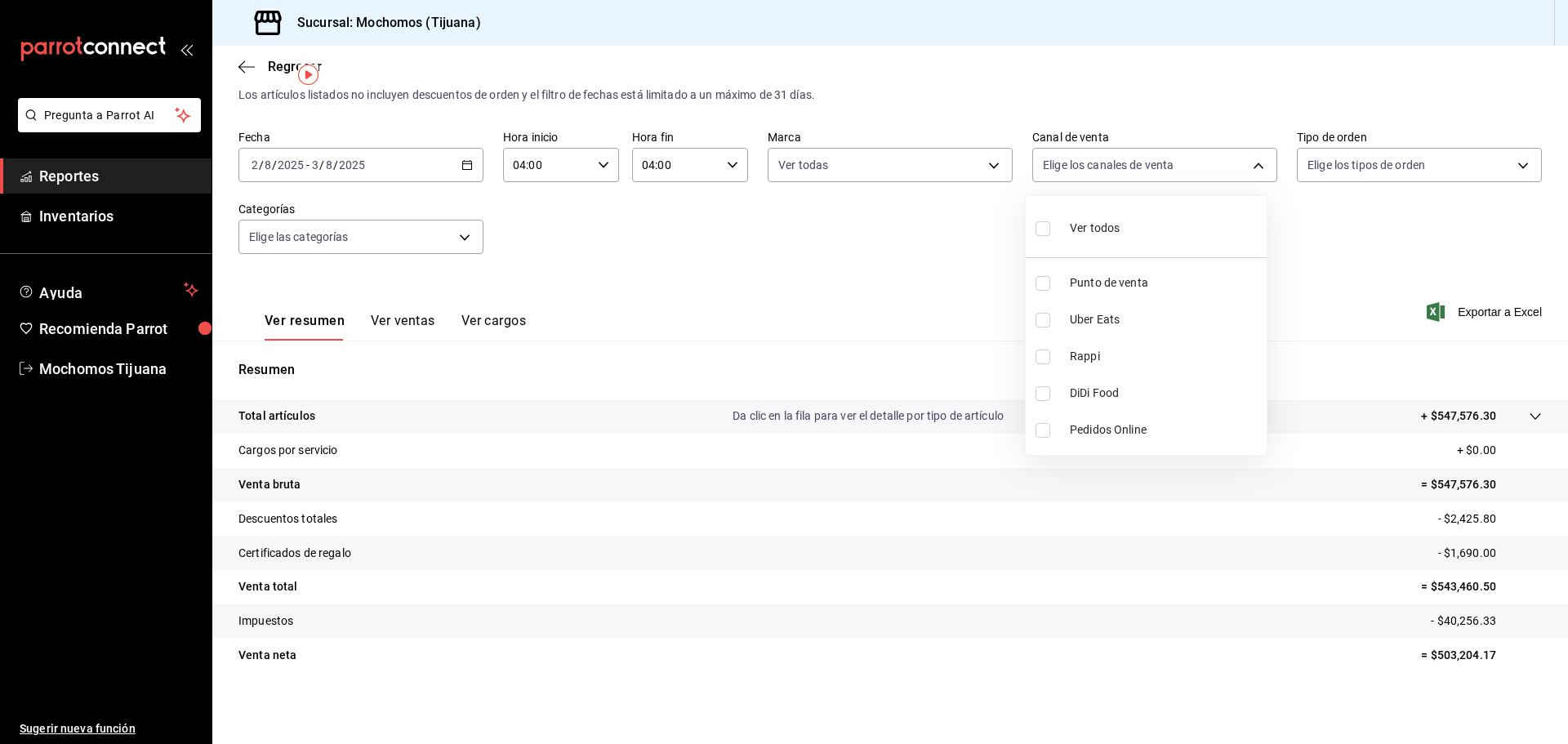 click on "Ver todos" at bounding box center [1077, 226] 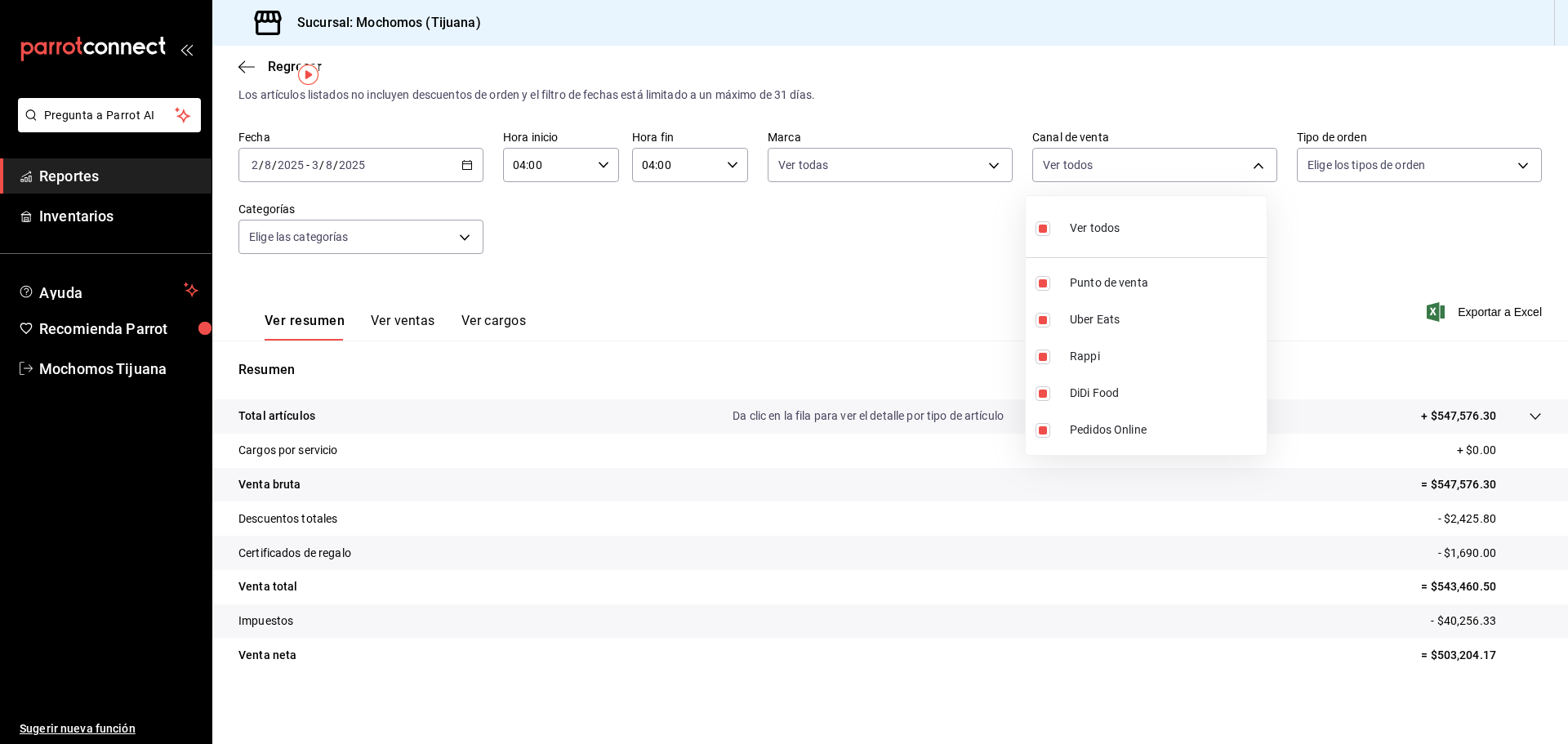 click at bounding box center (784, 372) 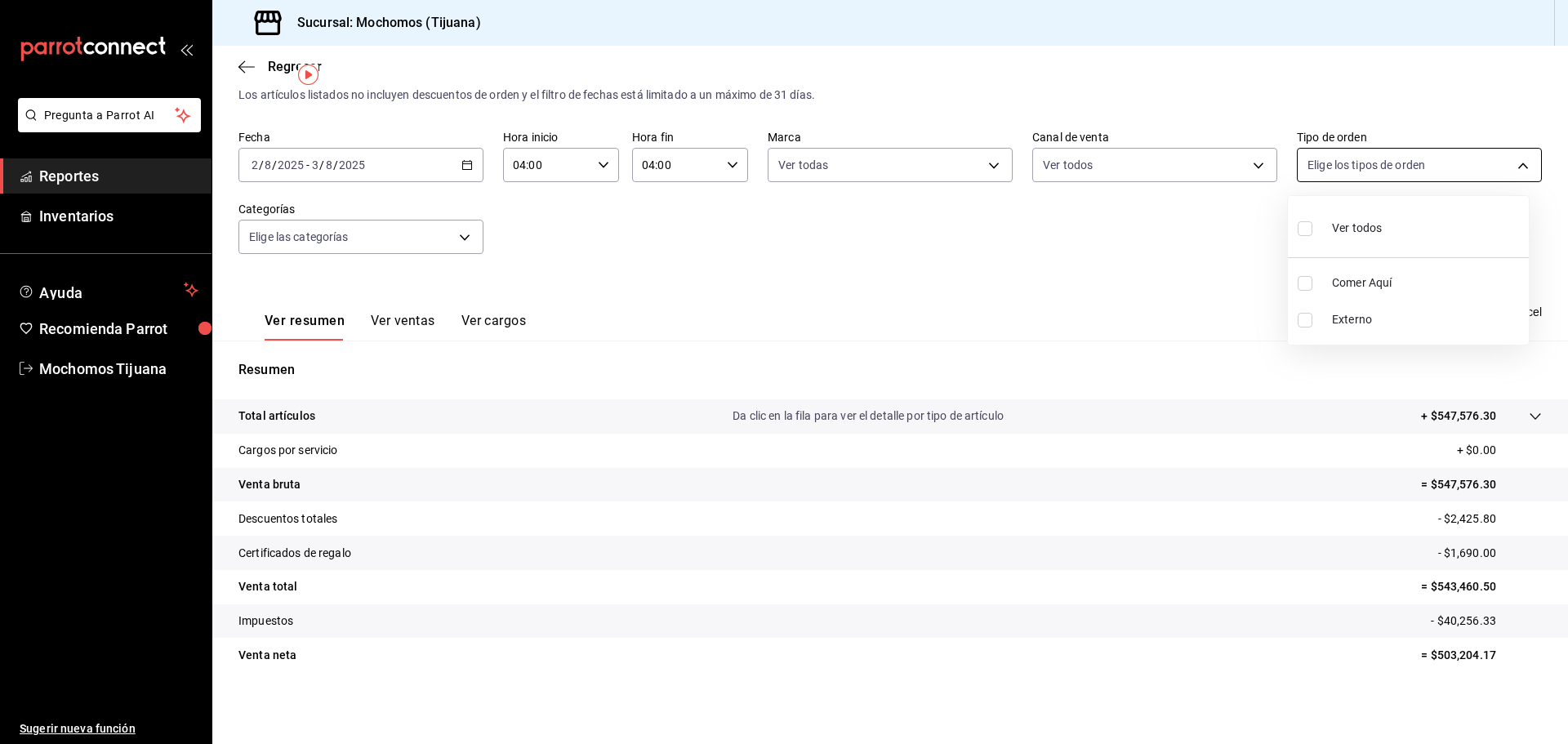 click on "Pregunta a Parrot AI Reportes Inventarios Ayuda Recomienda Parrot Mochomos ([CITY]) Sugerir nueva función Sucursal: Mochomos ([CITY]) Regresar Ventas Los artículos listados no incluyen descuentos de orden y el filtro de fechas está limitado a un máximo de 31 días. Fecha [DATE] [DATE] - [DATE] Hora inicio 04:00 Hora inicio Hora fin 04:00 Hora fin Marca Ver todas [UUID] Canal de venta Ver todas PARROT,UBER_EATS,RAPPI,DIDI_FOOD,ONLINE Tipo de orden Elige los tipos de orden Categorías Elige las categorías Ver resumen Ver ventas Ver cargos Exportar a Excel Resumen Total artículos Da clic en la fila para ver el detalle por tipo de artículo + $547,576.30 Cargos por servicio + $0.00 Venta bruta = $547,576.30 Descuentos totales - $2,425.80 Certificados de regalo - $1,690.00 Venta total = $543,460.50 Impuestos - $40,256.33 Venta neta = $503,204.17 Pregunta a Parrot AI Reportes Inventarios Ayuda Recomienda Parrot Mochomos ([CITY])" at bounding box center (784, 372) 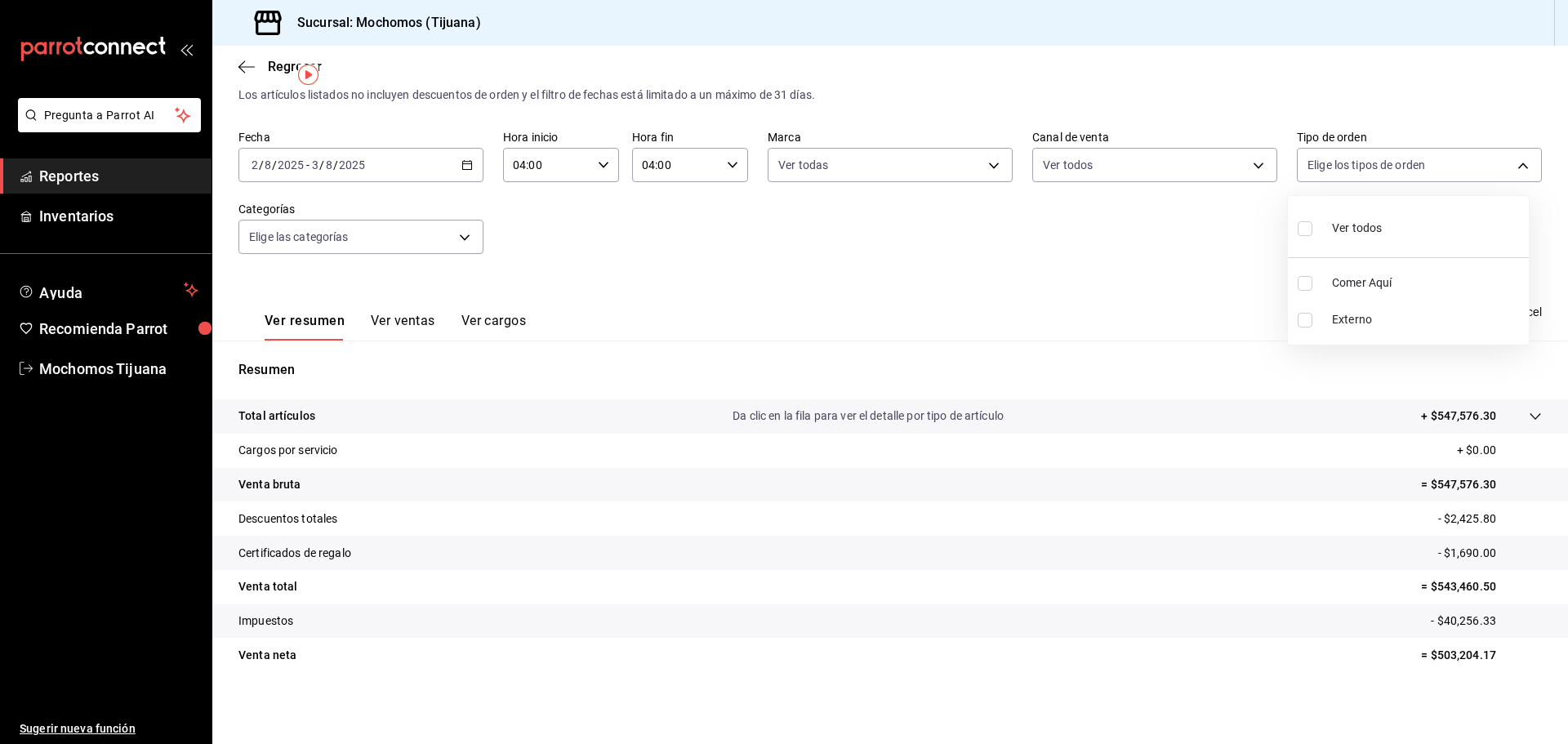 click at bounding box center (1305, 229) 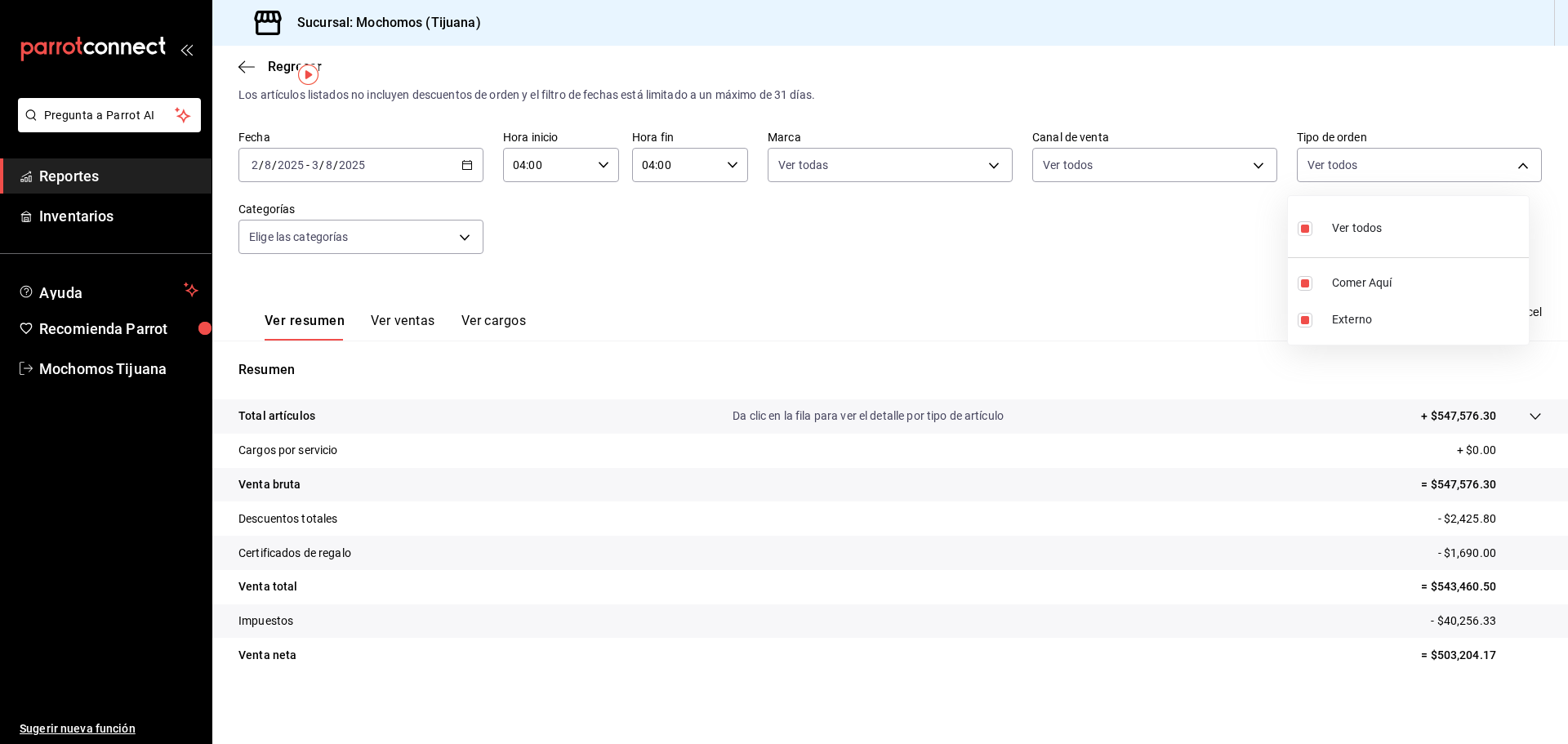 click at bounding box center [784, 372] 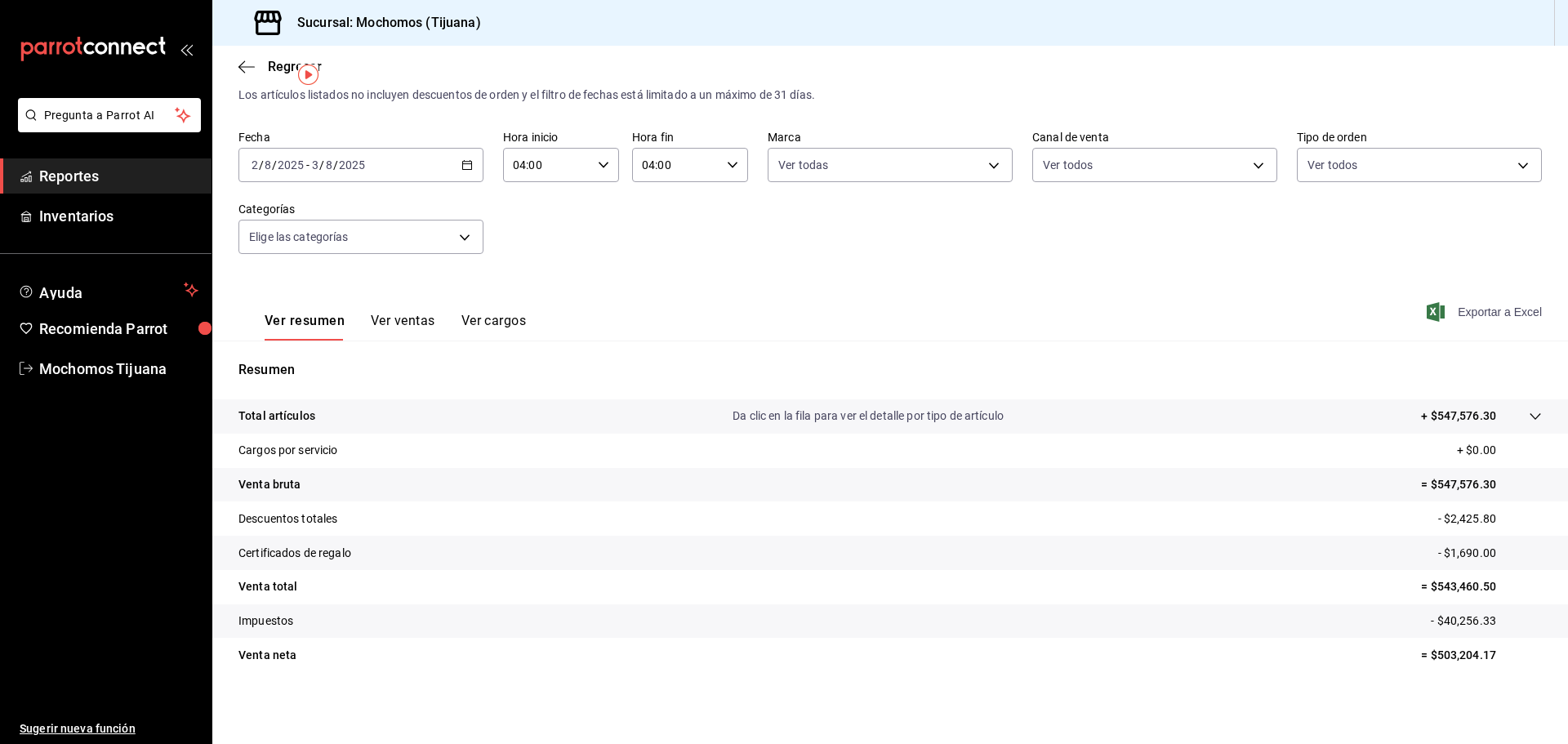 click on "Exportar a Excel" at bounding box center (1486, 312) 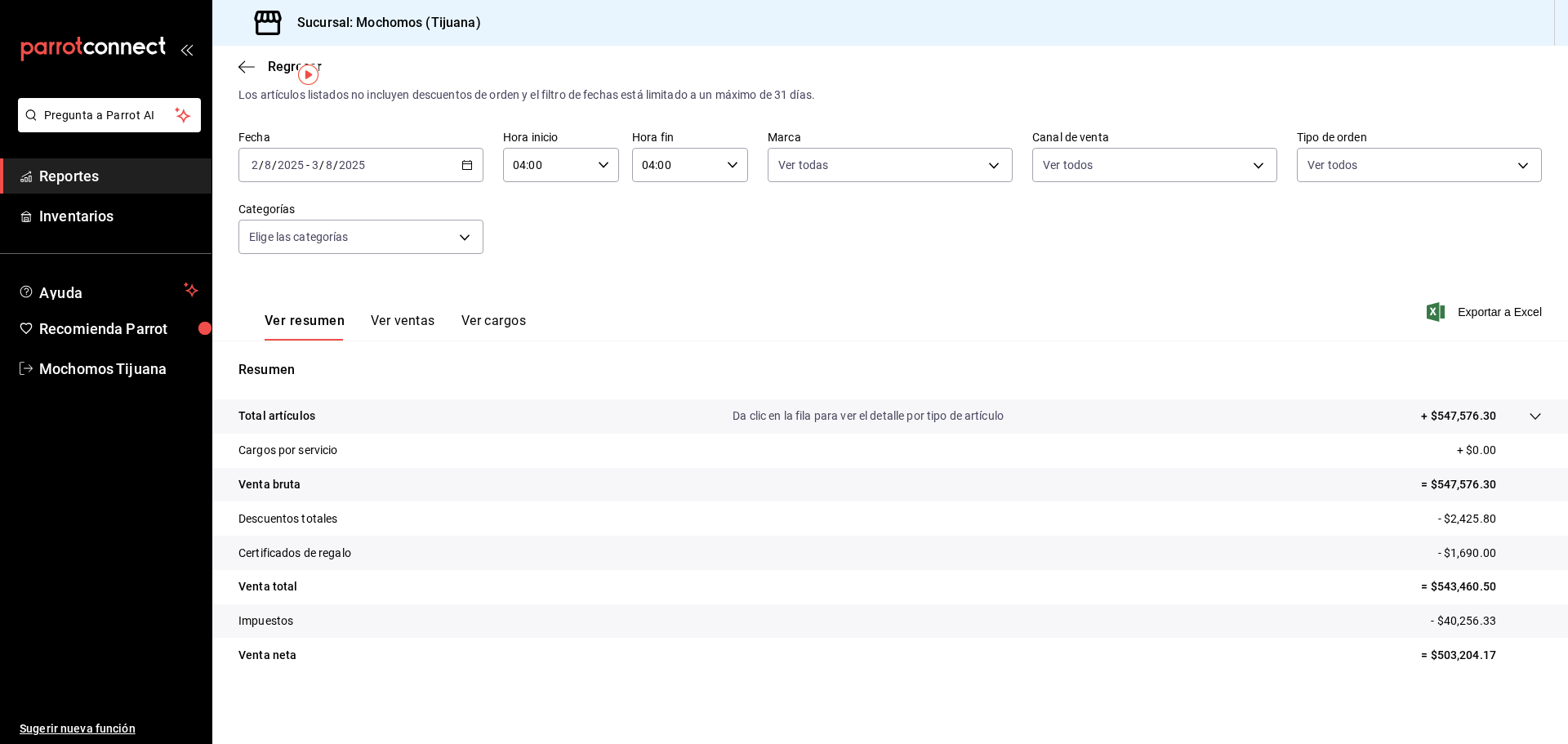 click on "Resumen Total artículos Da clic en la fila para ver el detalle por tipo de artículo + $547,576.30 Cargos por servicio + $0.00 Venta bruta = $547,576.30 Descuentos totales - $2,425.80 Certificados de regalo - $1,690.00 Venta total = $543,460.50 Impuestos - $40,256.33 Venta neta = $503,204.17" at bounding box center [890, 516] 